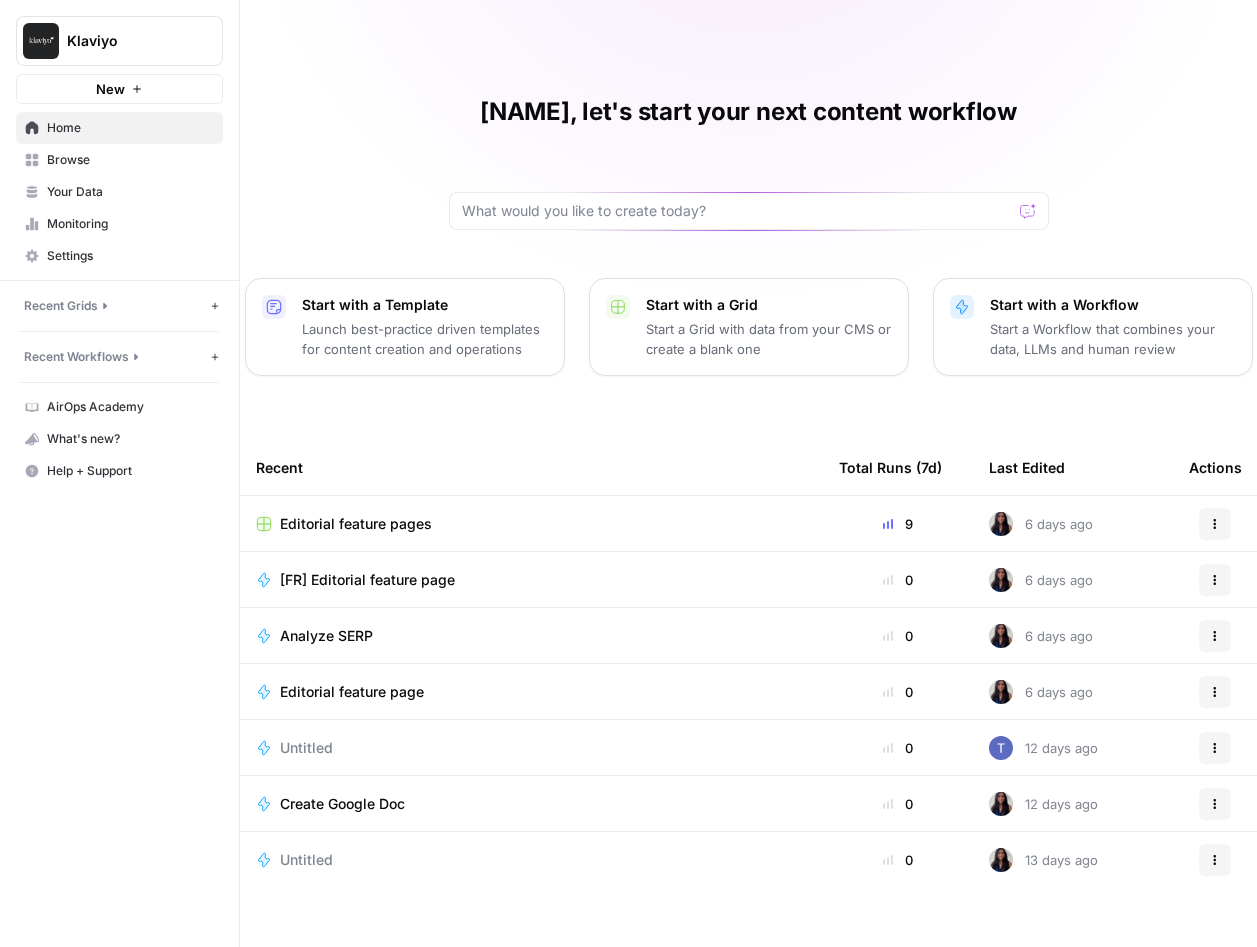 scroll, scrollTop: 0, scrollLeft: 0, axis: both 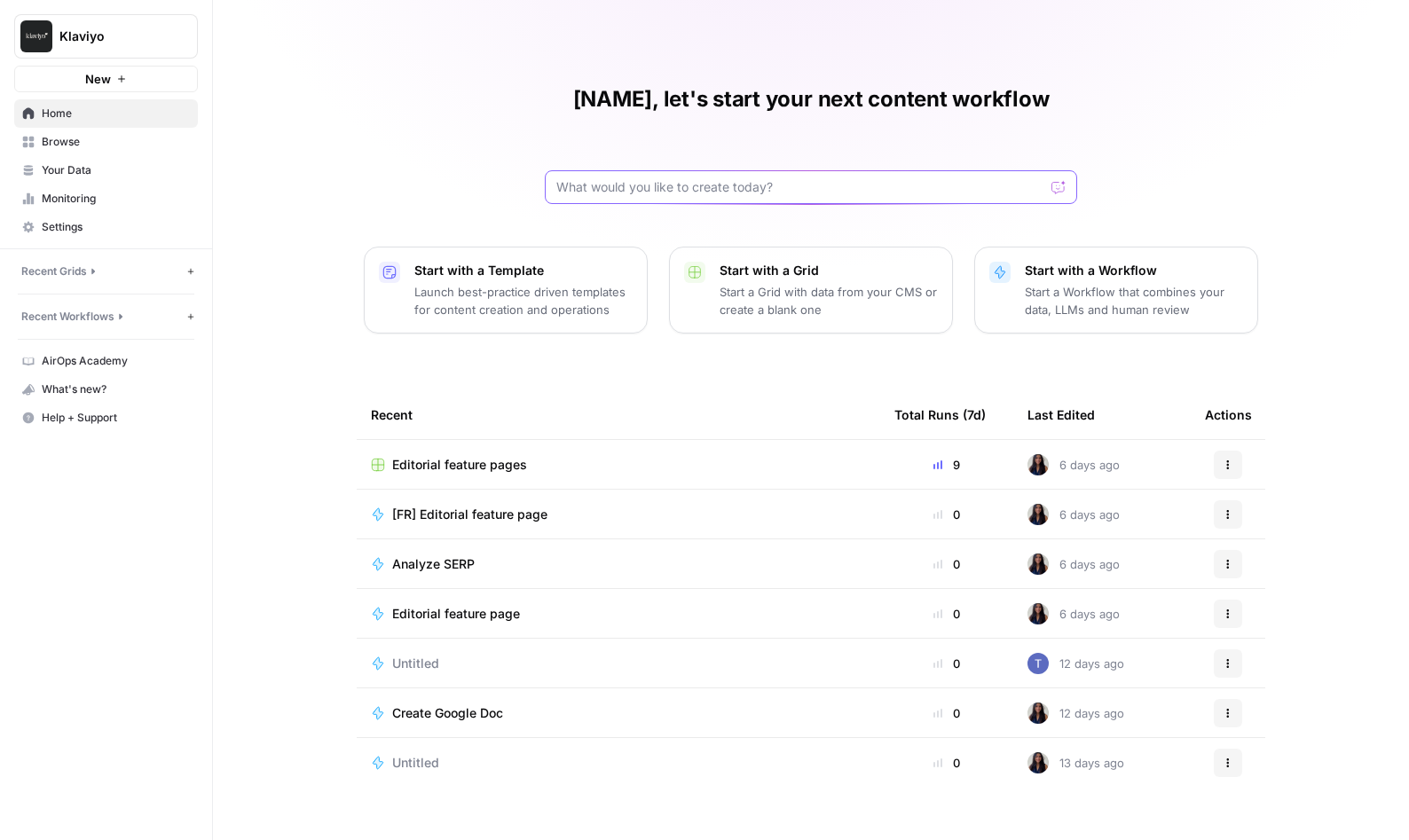 click at bounding box center (800, 187) 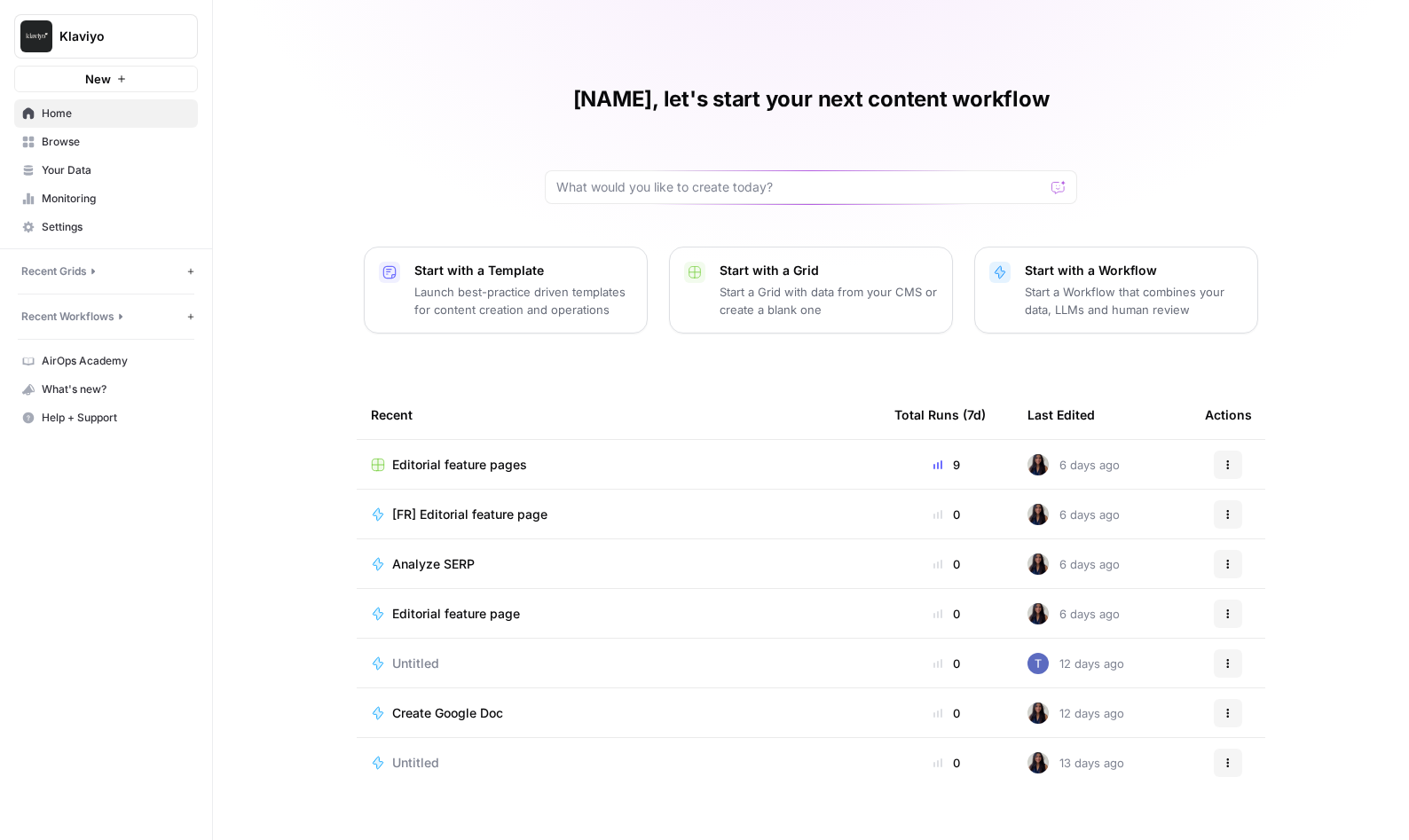 click on "Bjorn, let's start your next content workflow Start with a Template Launch best-practice driven templates for content creation and operations Start with a Grid Start a Grid with data from your CMS or create a blank one Start with a Workflow Start a Workflow that combines your data, LLMs and human review Recent Total Runs (7d) Last Edited Actions Editorial feature pages 9 6 days ago Actions [FR] Editorial feature page 0 6 days ago Actions Analyze SERP 0 6 days ago Actions Editorial feature page 0 6 days ago Actions Untitled 0 12 days ago Actions Create Google Doc 0 12 days ago Actions Untitled 0 13 days ago Actions" at bounding box center [811, 420] 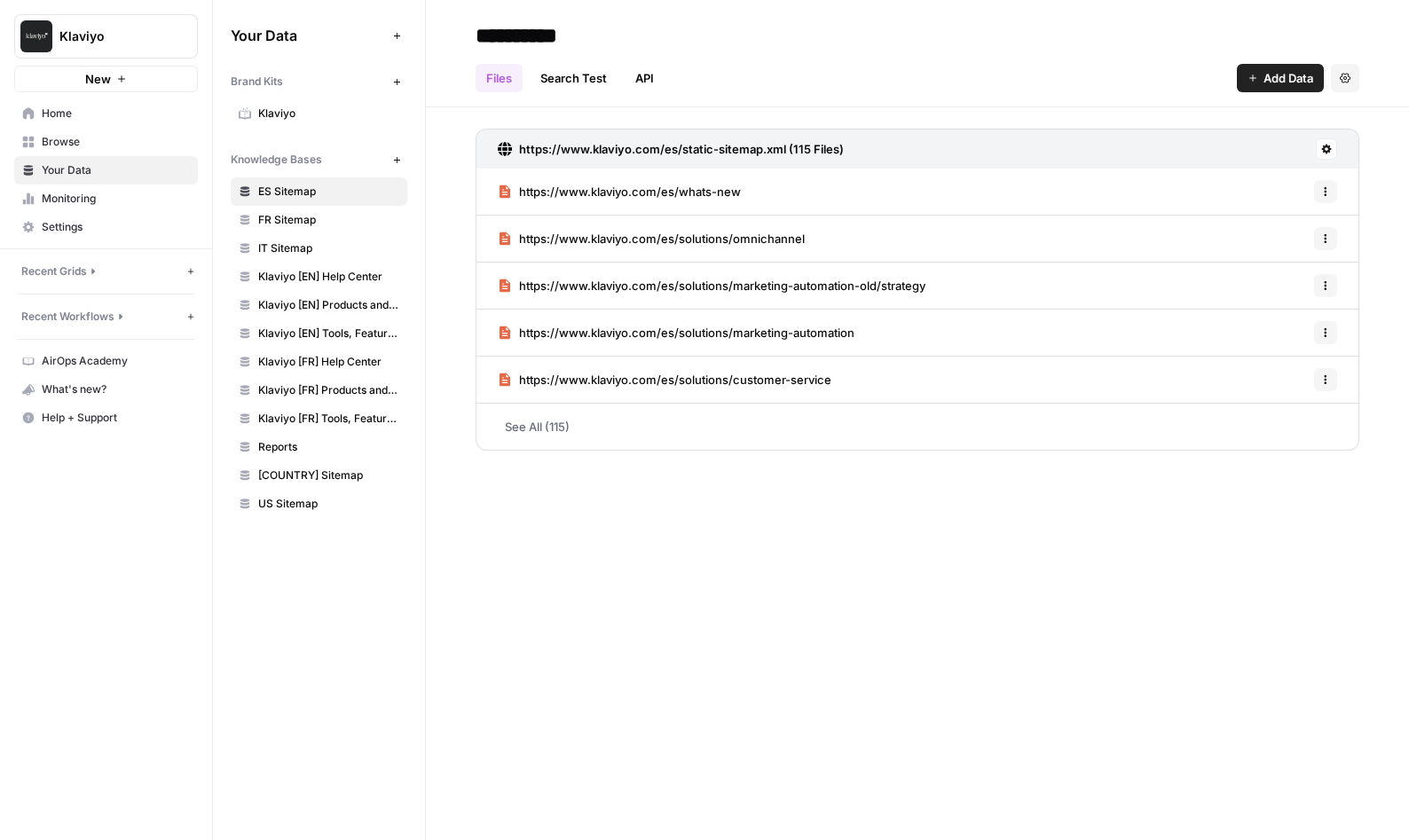 click on "Klaviyo" at bounding box center [328, 114] 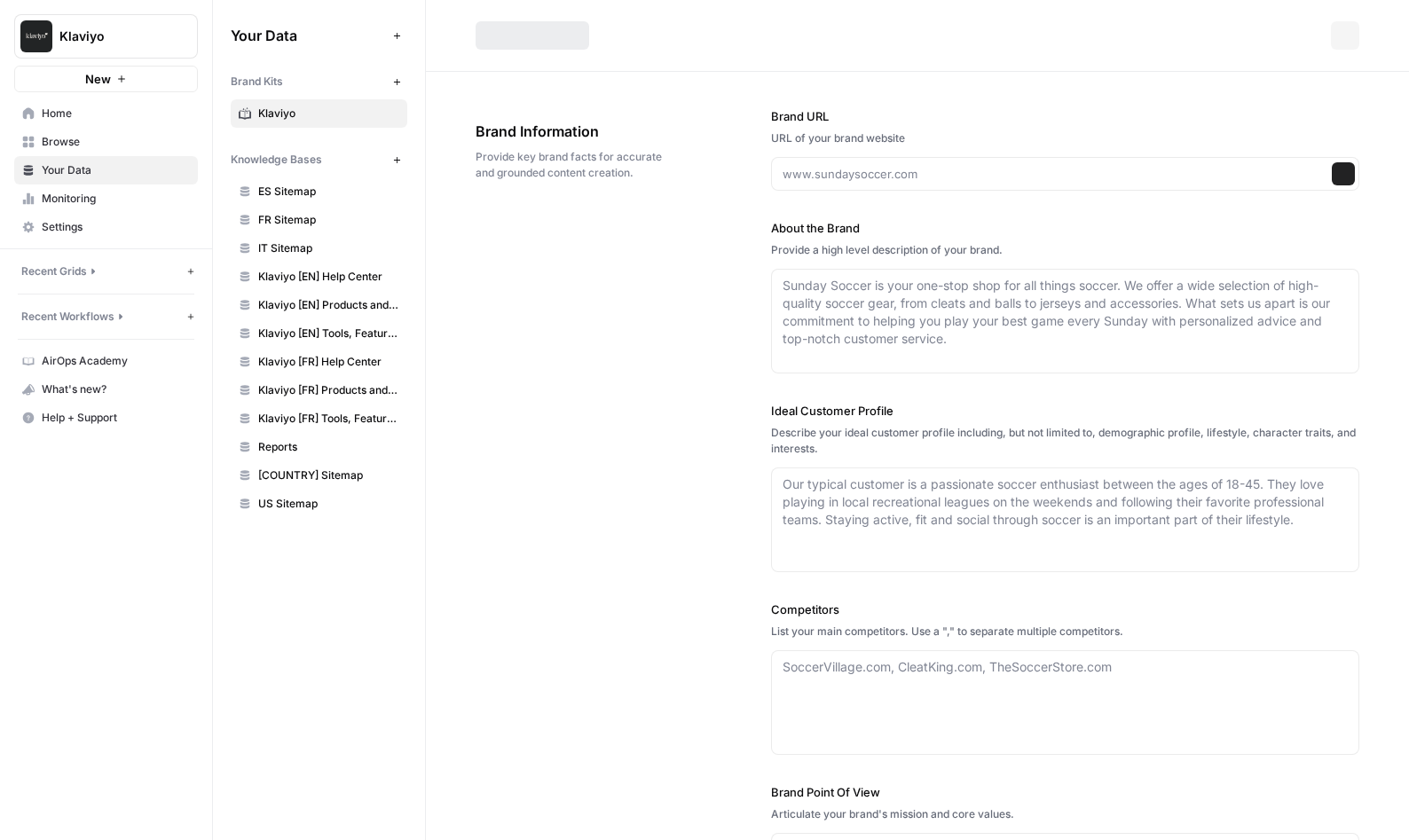 type on "klaviyo.com" 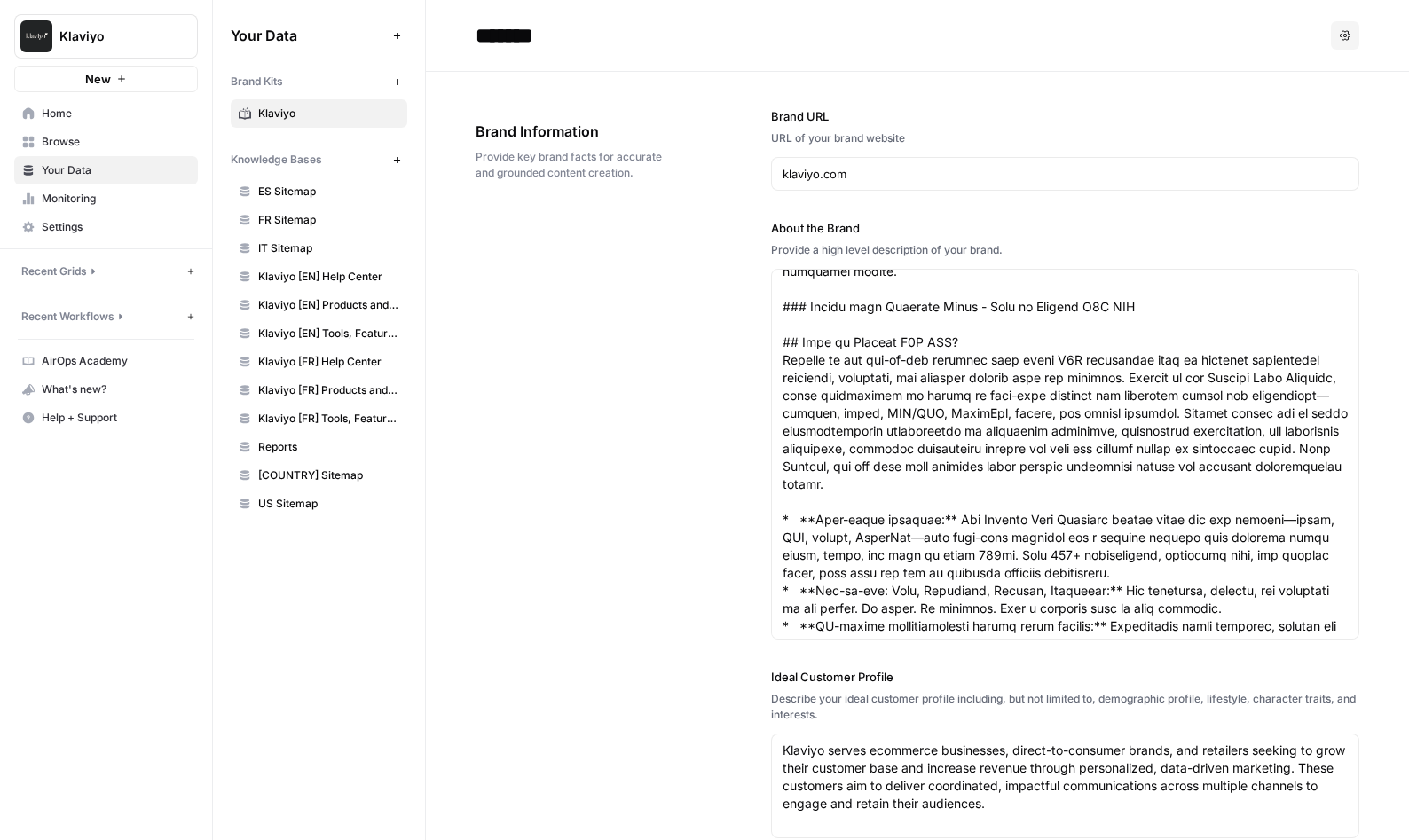 scroll, scrollTop: 478, scrollLeft: 0, axis: vertical 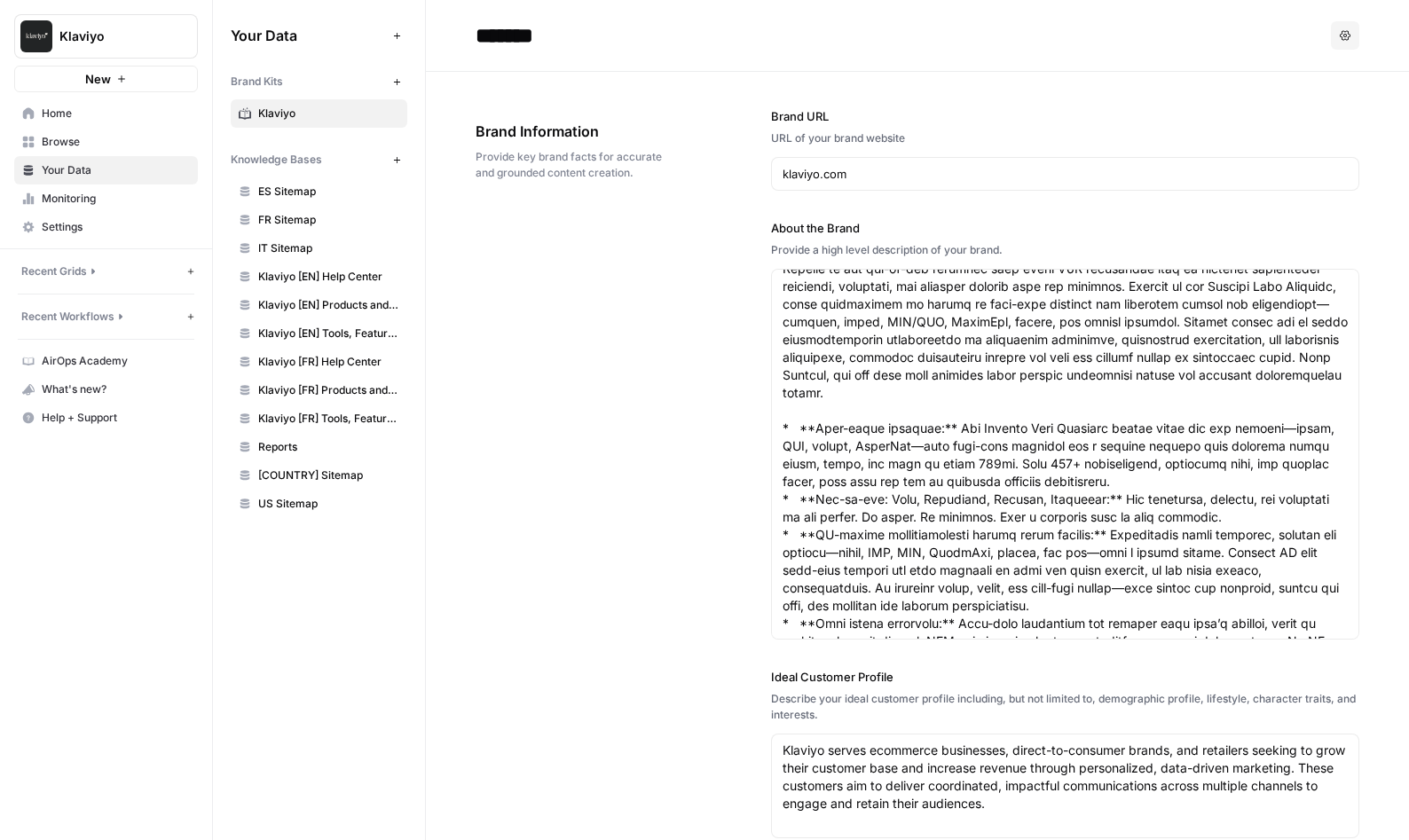 click on "Monitoring" at bounding box center (115, 199) 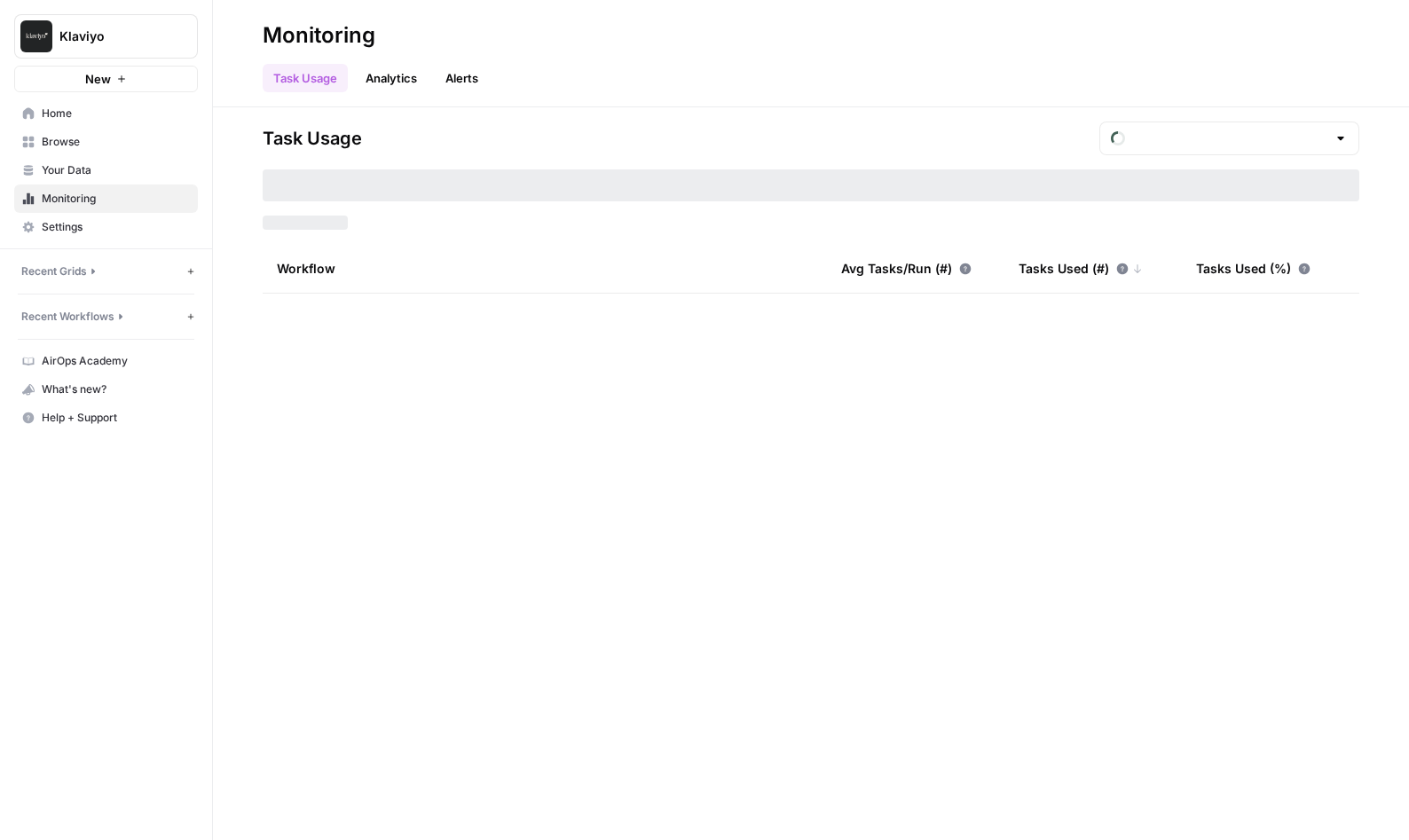 type on "July Tasks" 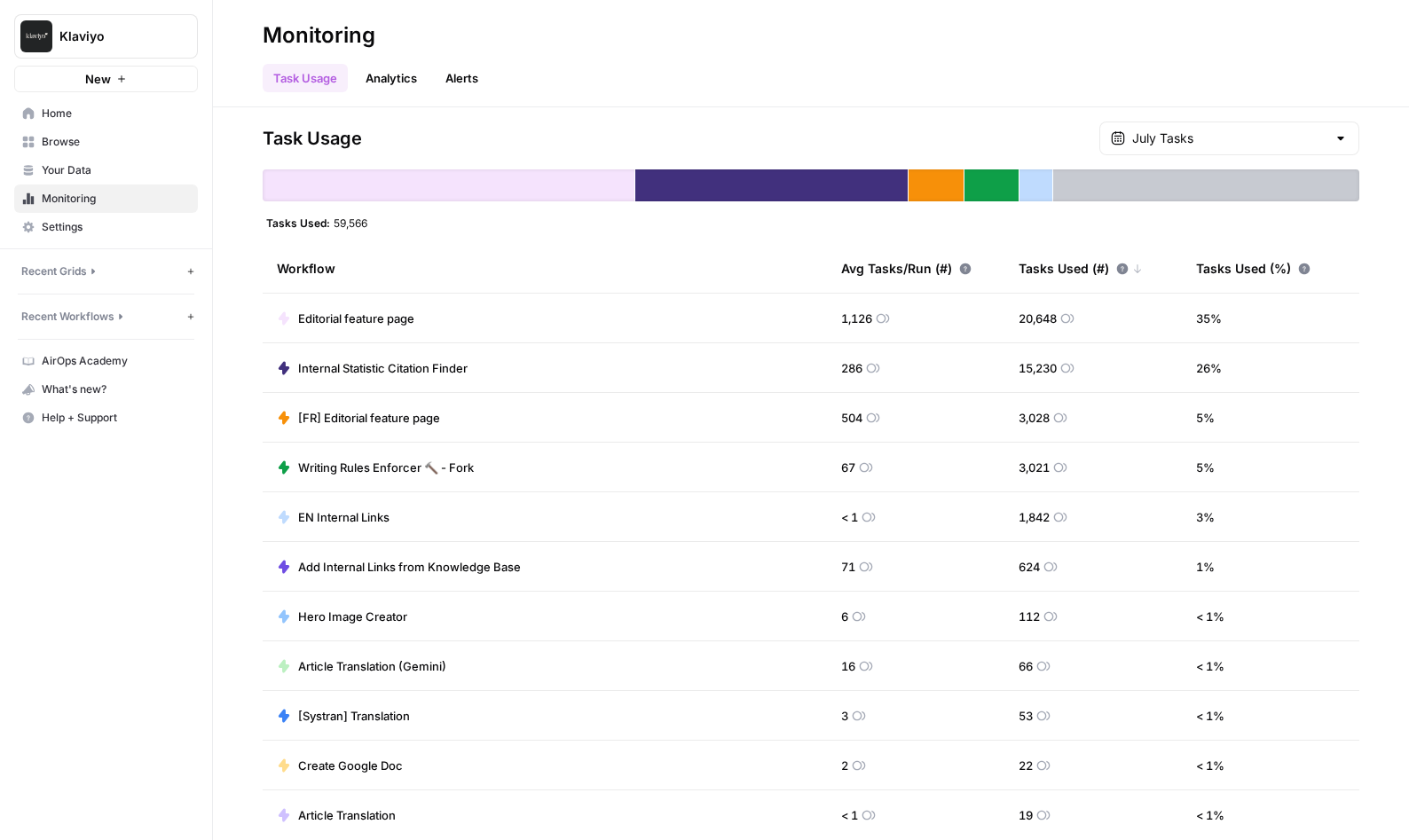 click on "Editorial feature page" at bounding box center [356, 318] 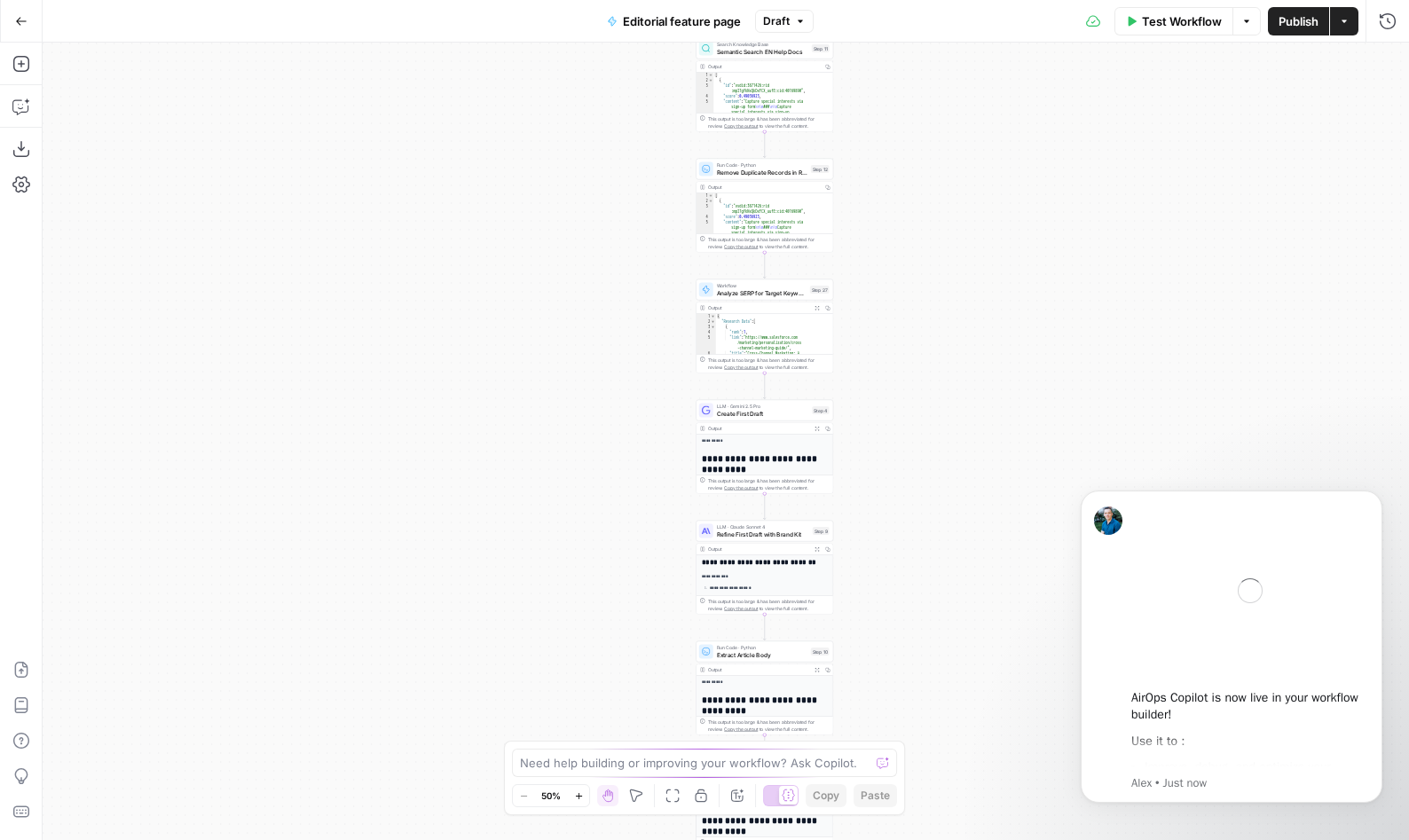 scroll, scrollTop: 0, scrollLeft: 0, axis: both 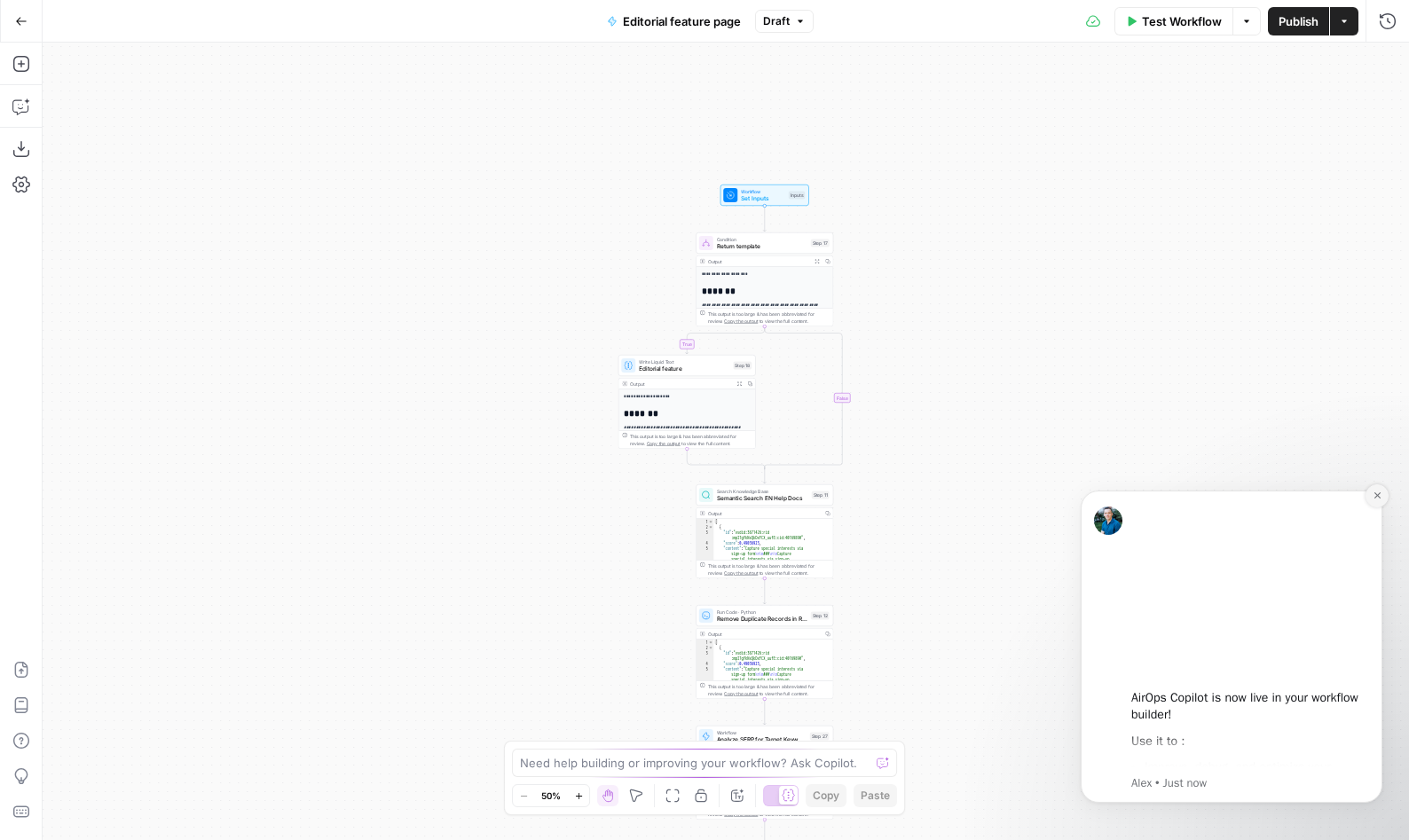 click at bounding box center [1377, 496] 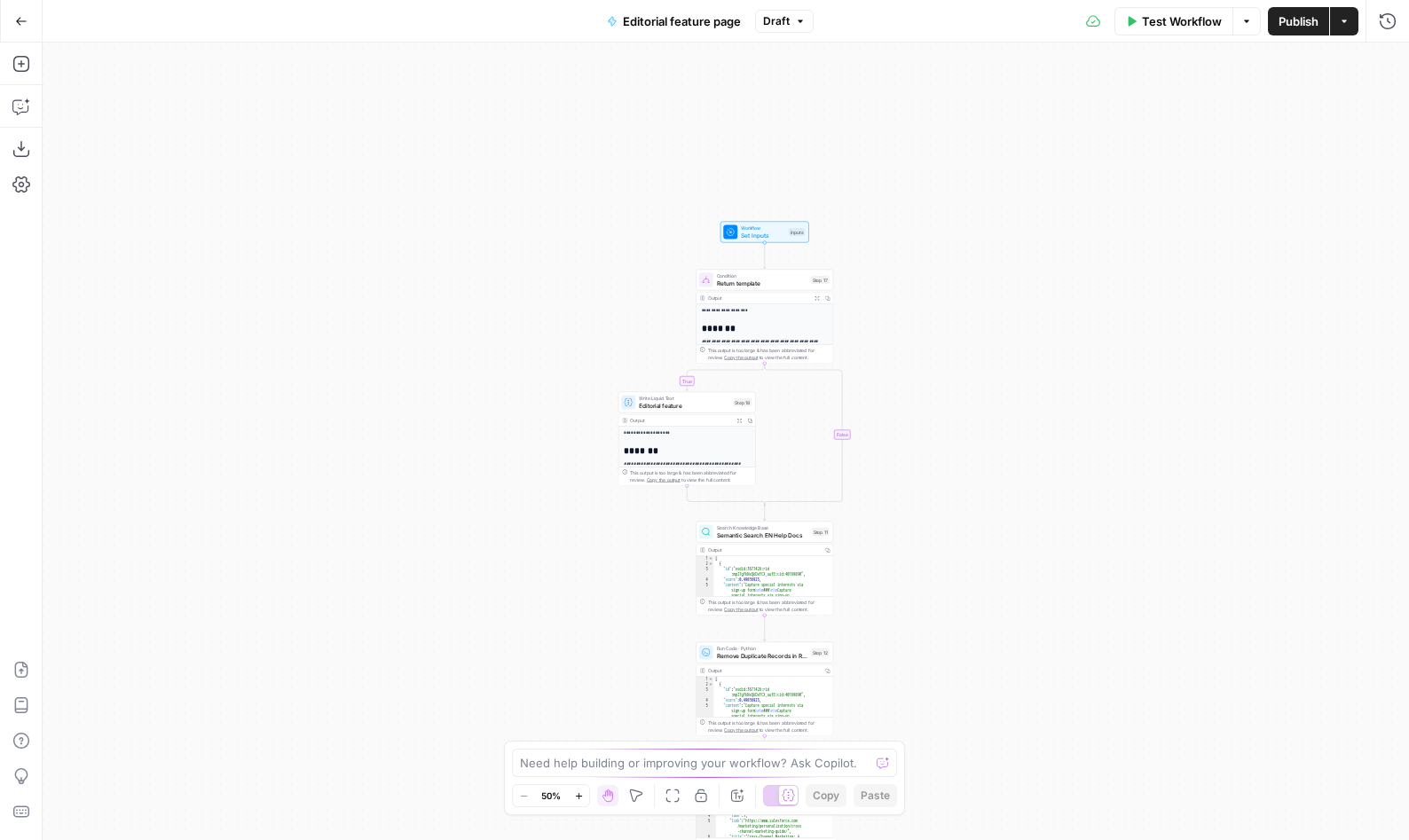 click 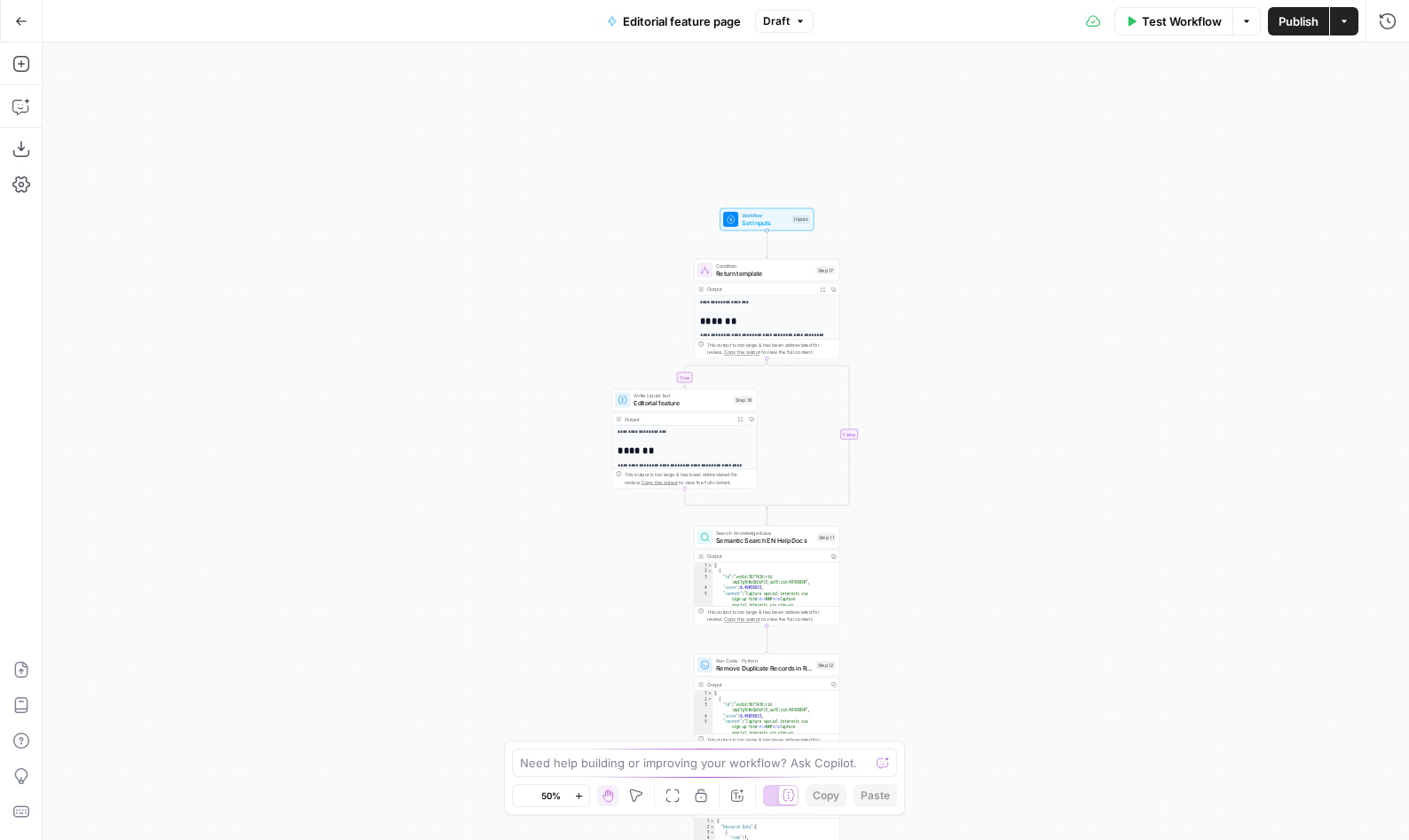 click 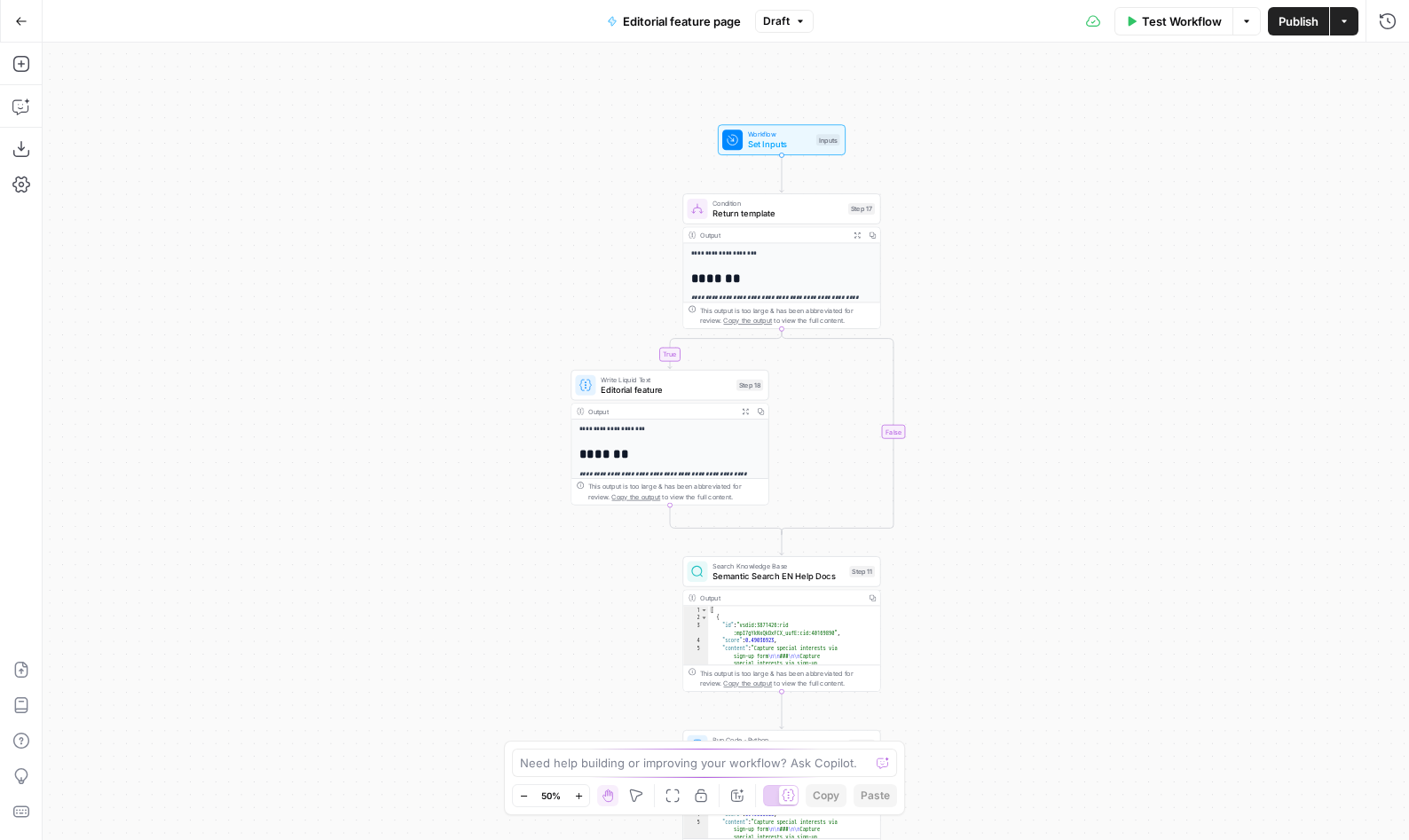 click 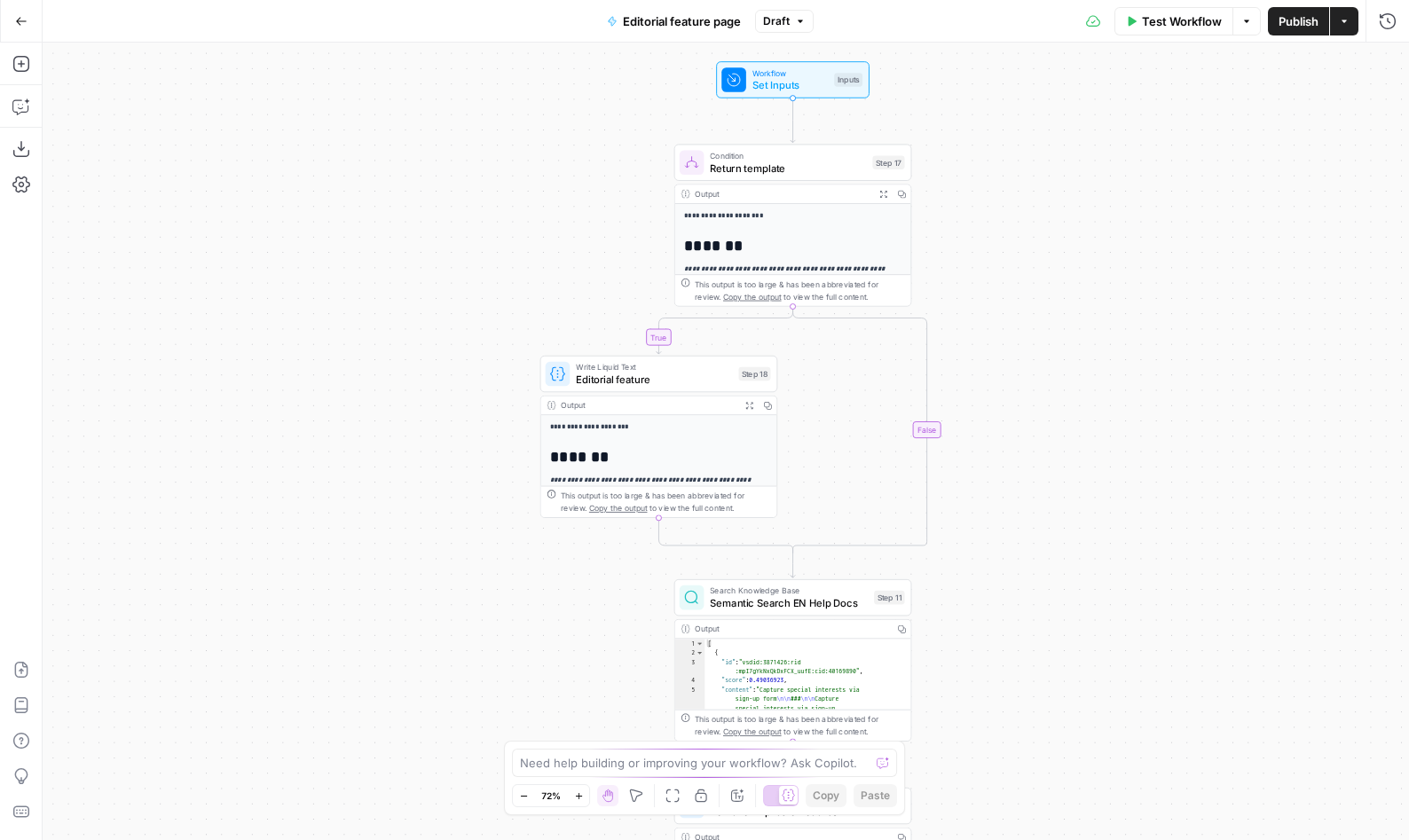 click 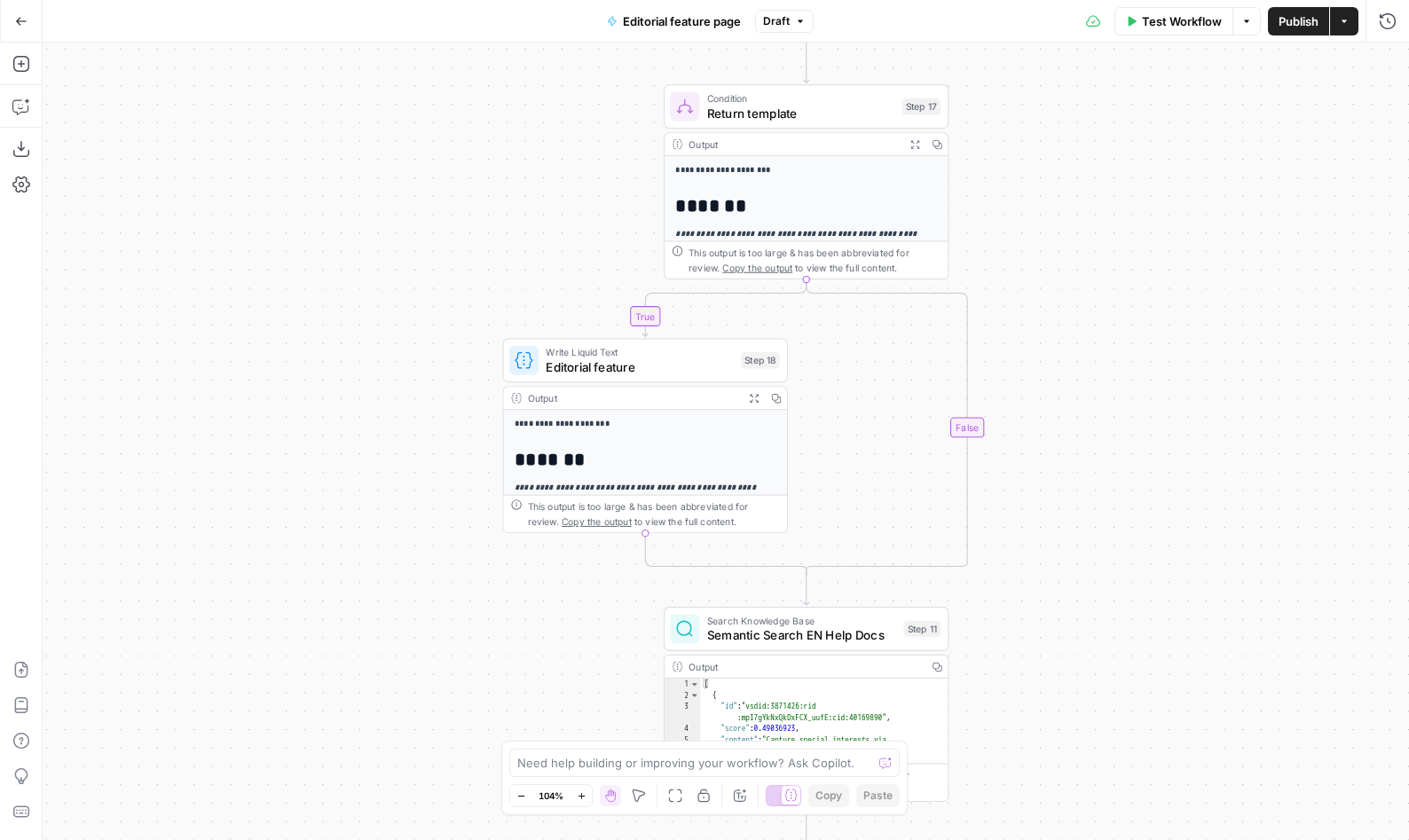 click on "Zoom In" at bounding box center [576, 796] 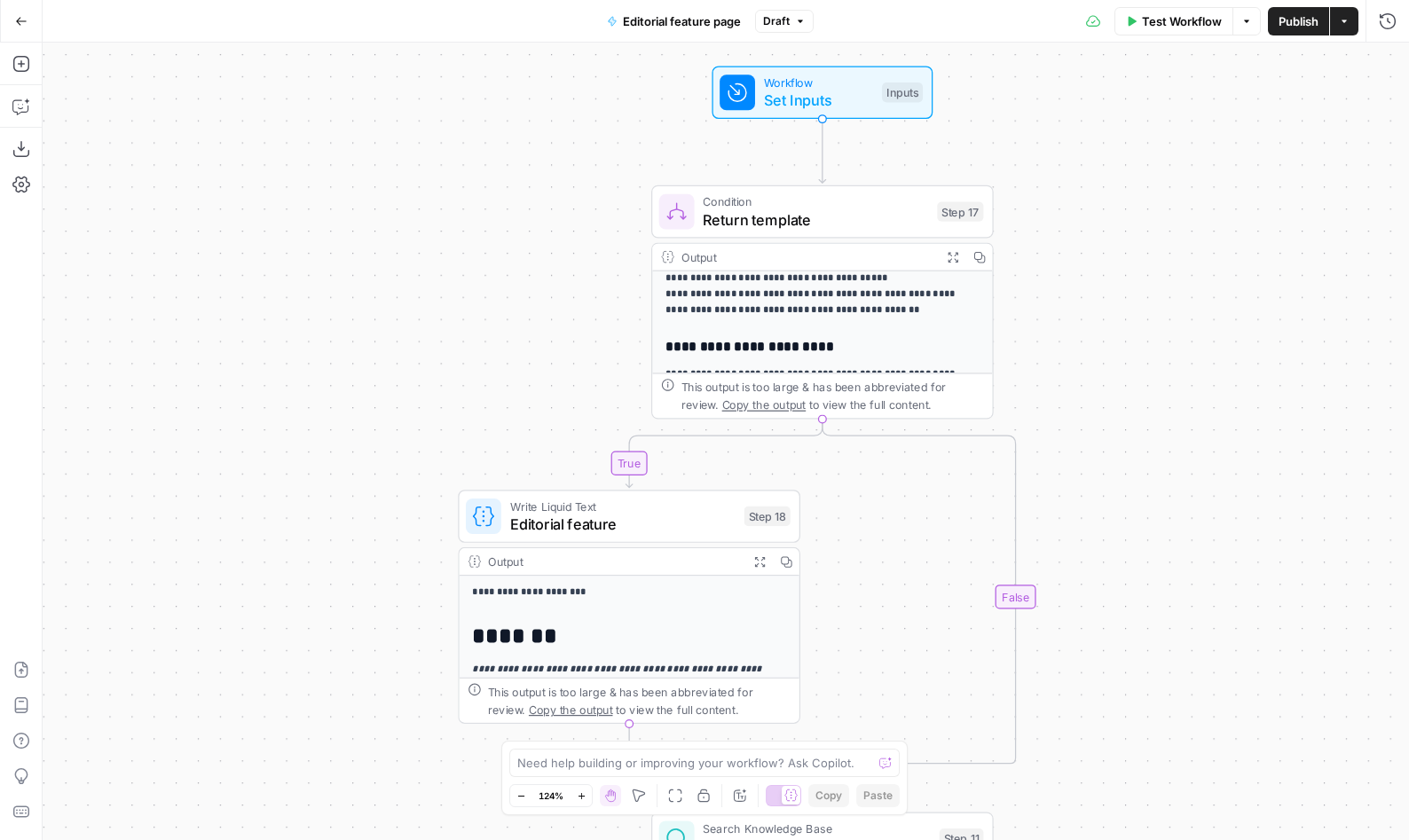 scroll, scrollTop: 389, scrollLeft: 0, axis: vertical 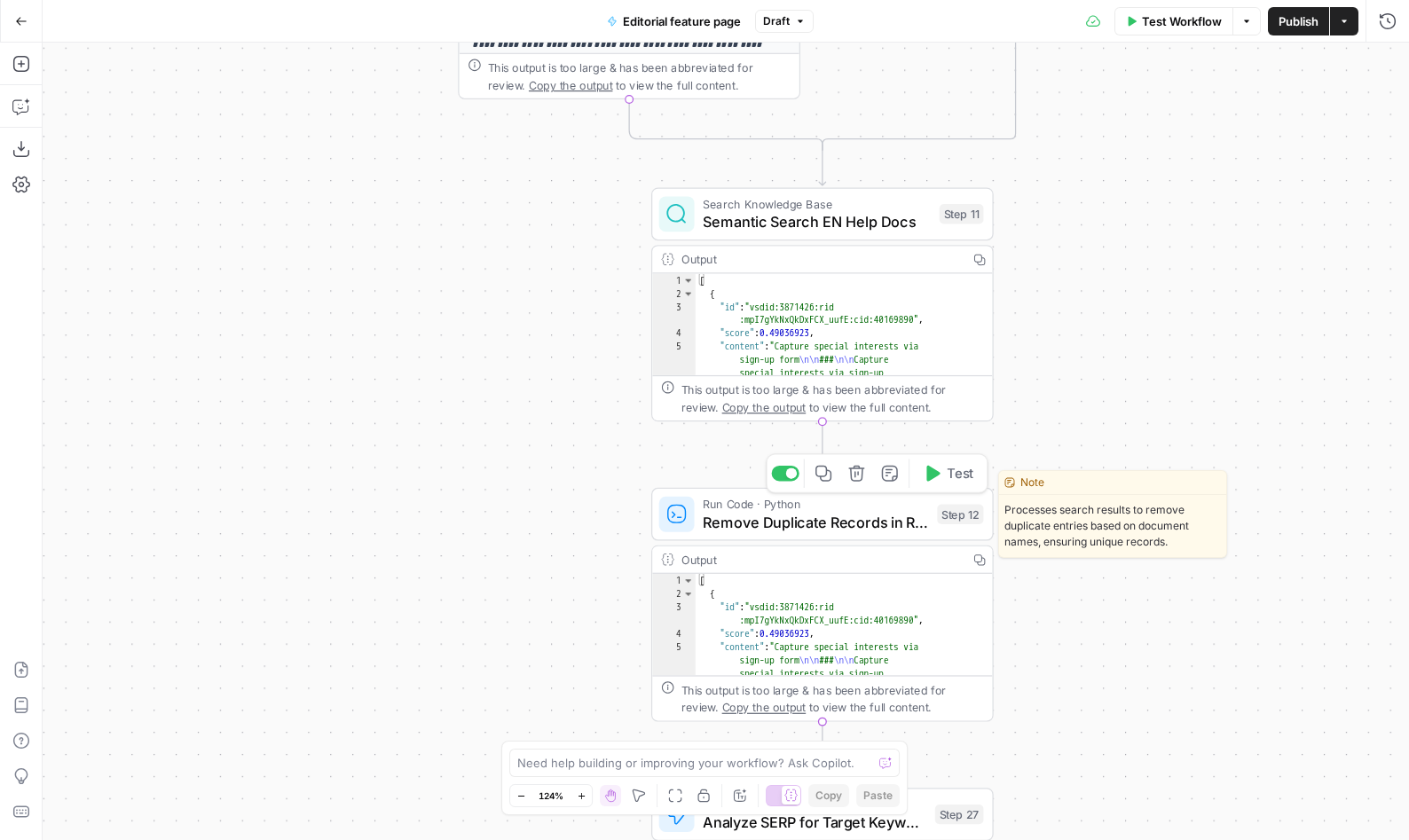 click at bounding box center [677, 514] 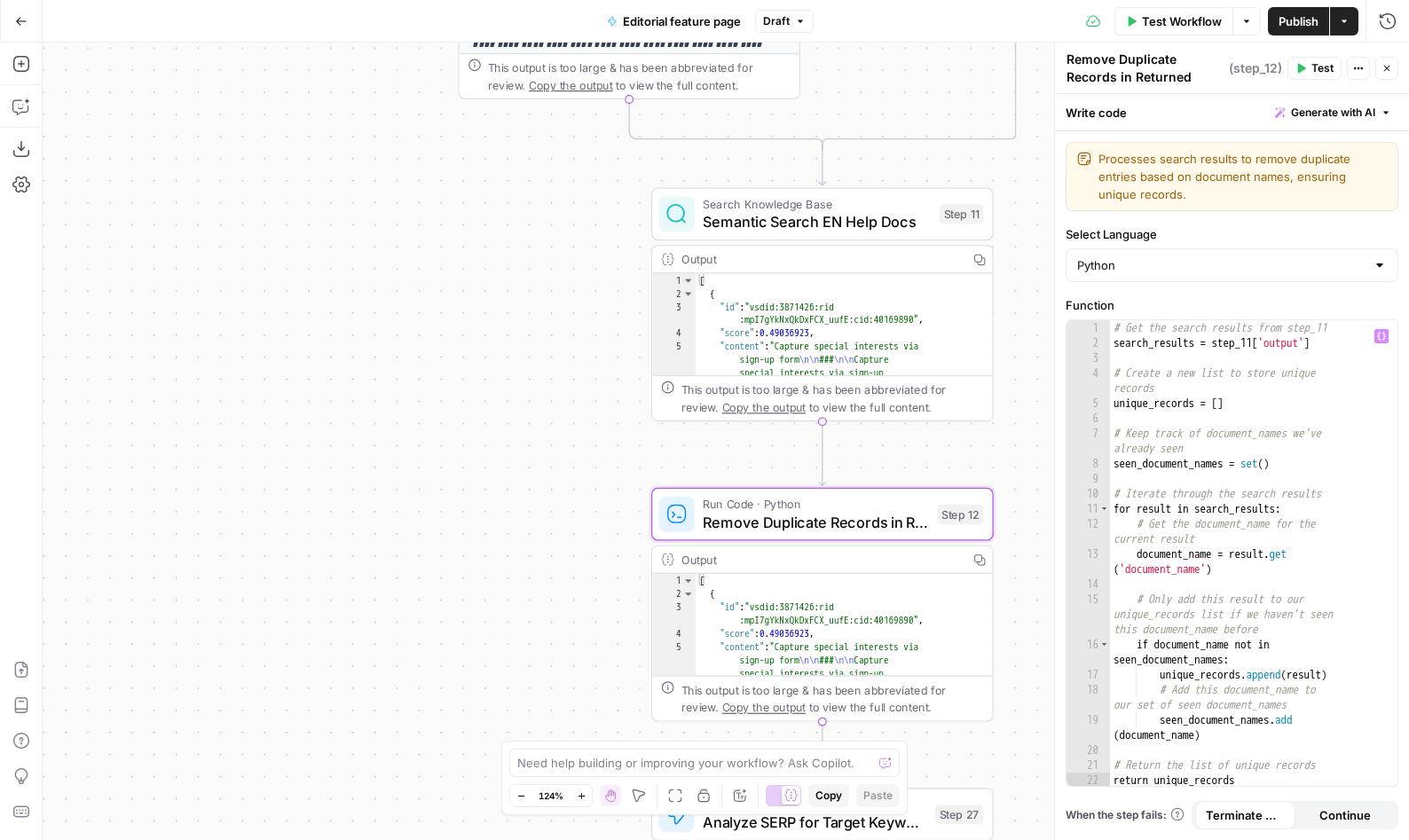 scroll, scrollTop: 2, scrollLeft: 0, axis: vertical 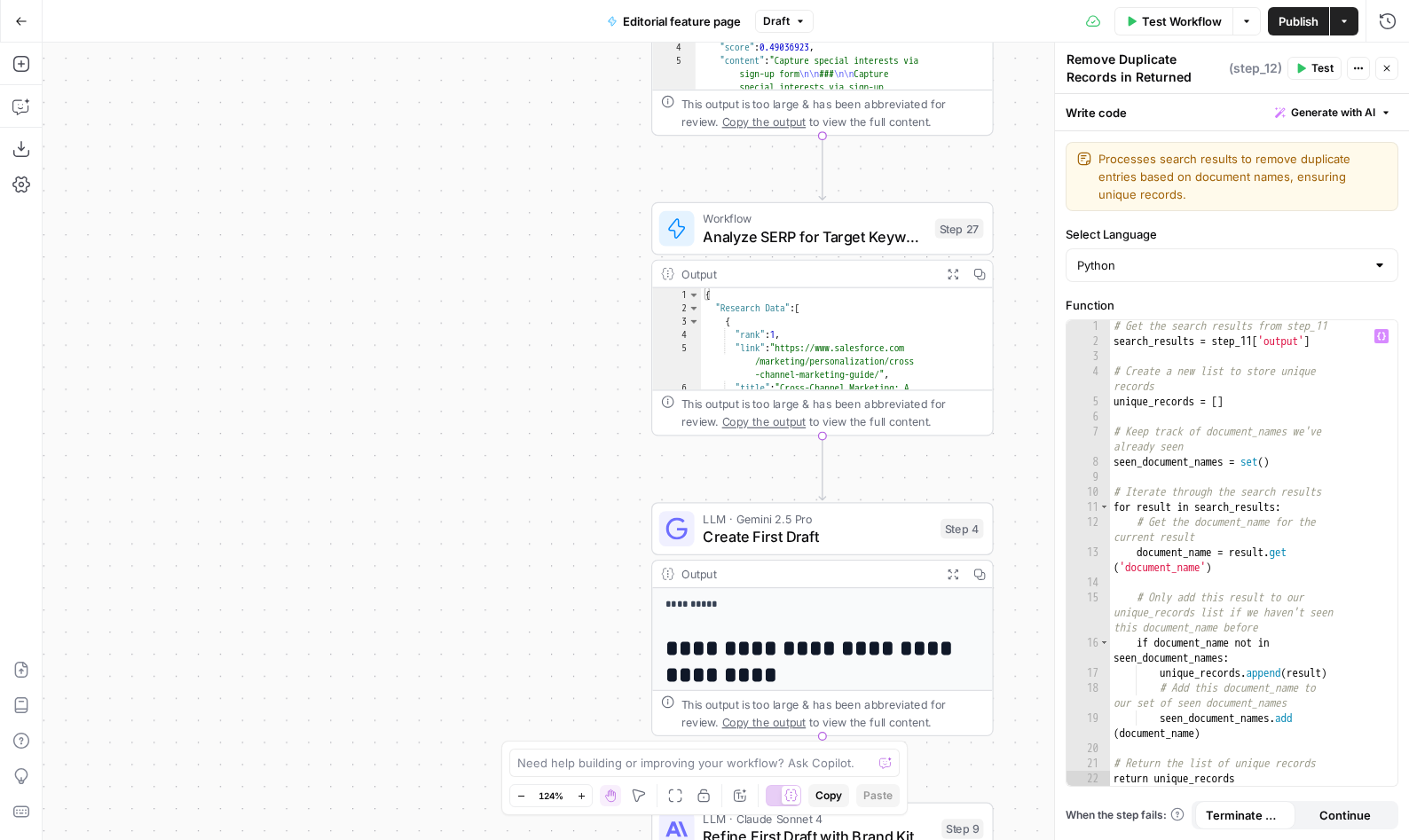 click on "**********" at bounding box center (726, 441) 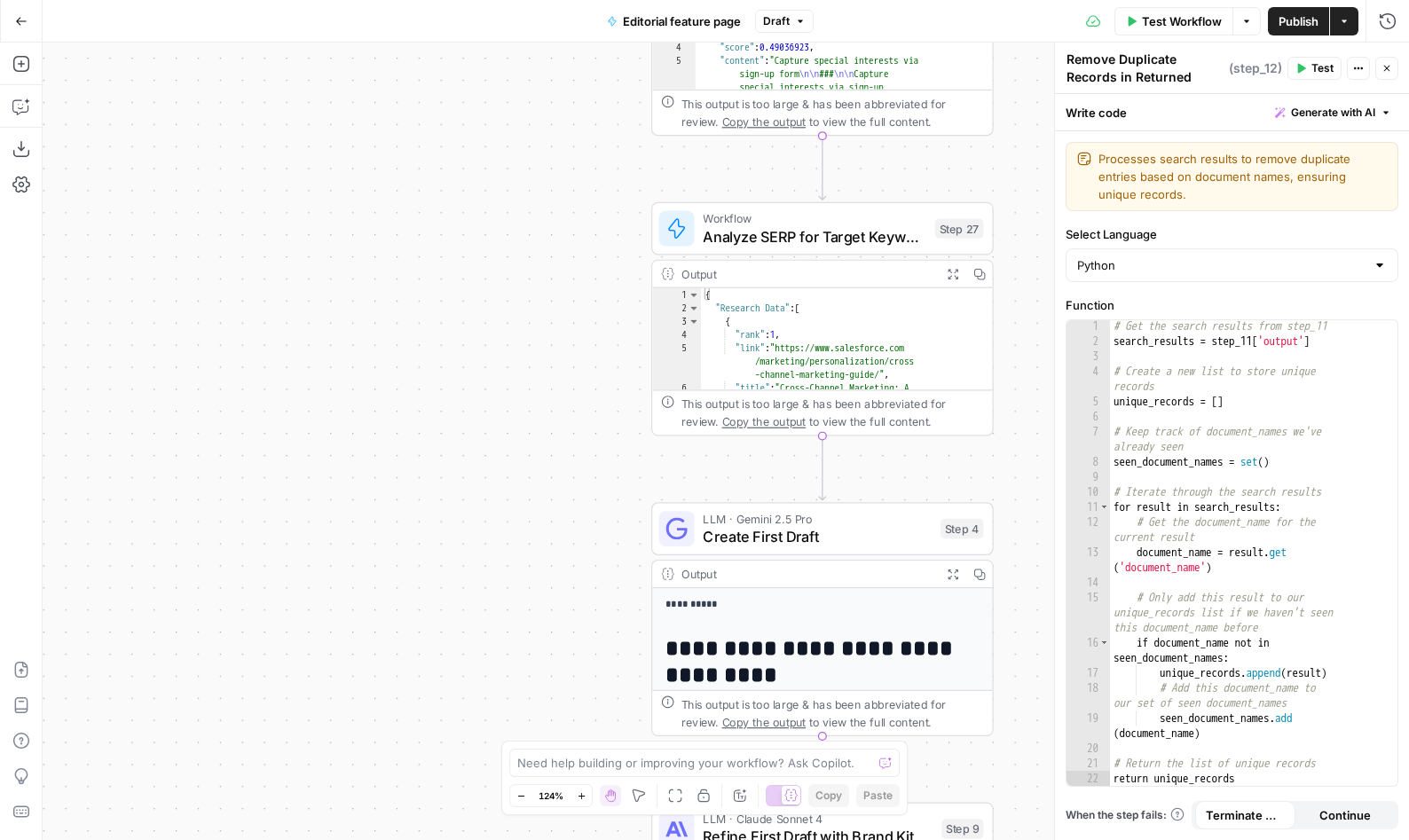 click 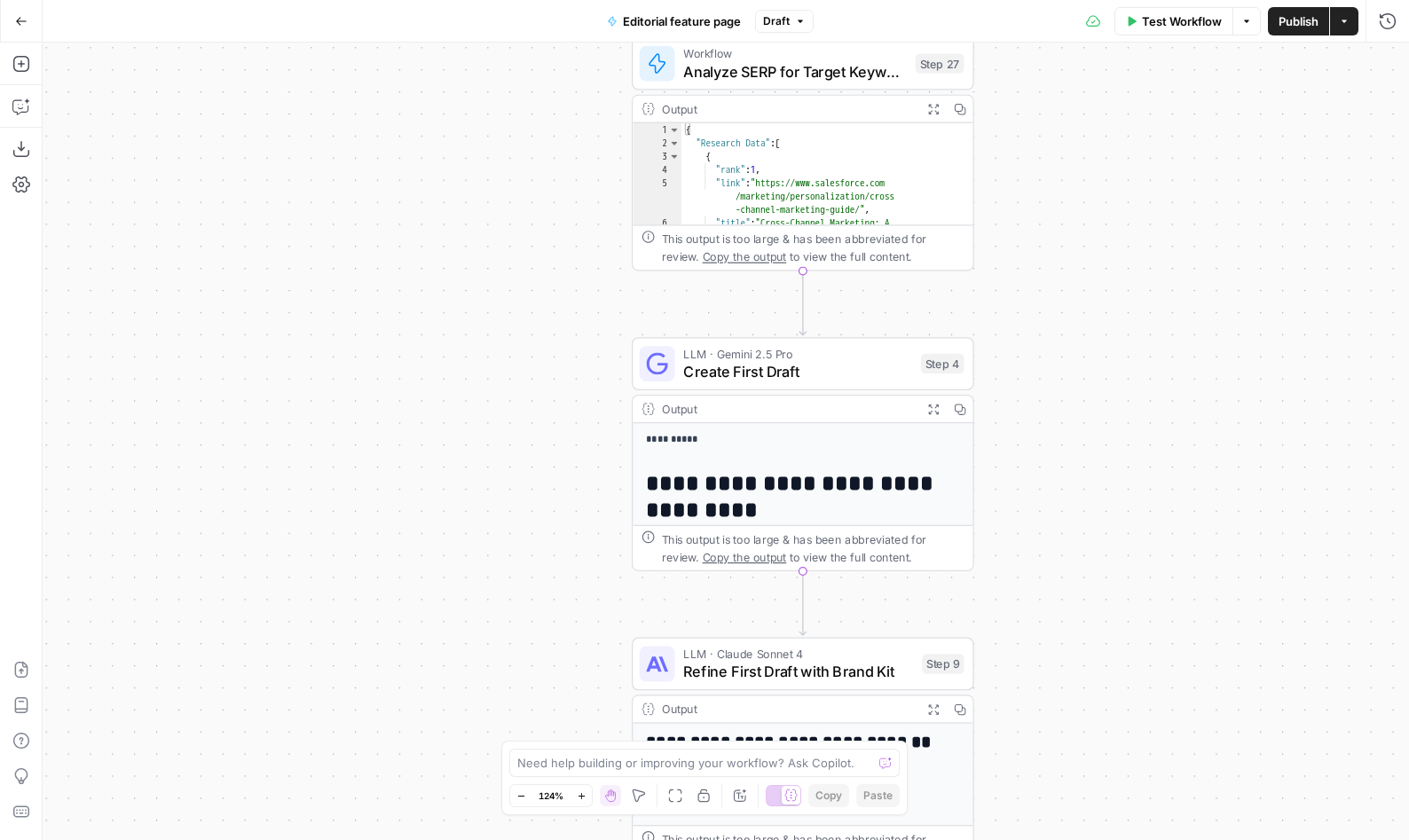 drag, startPoint x: 1115, startPoint y: 624, endPoint x: 1096, endPoint y: 459, distance: 166.09034 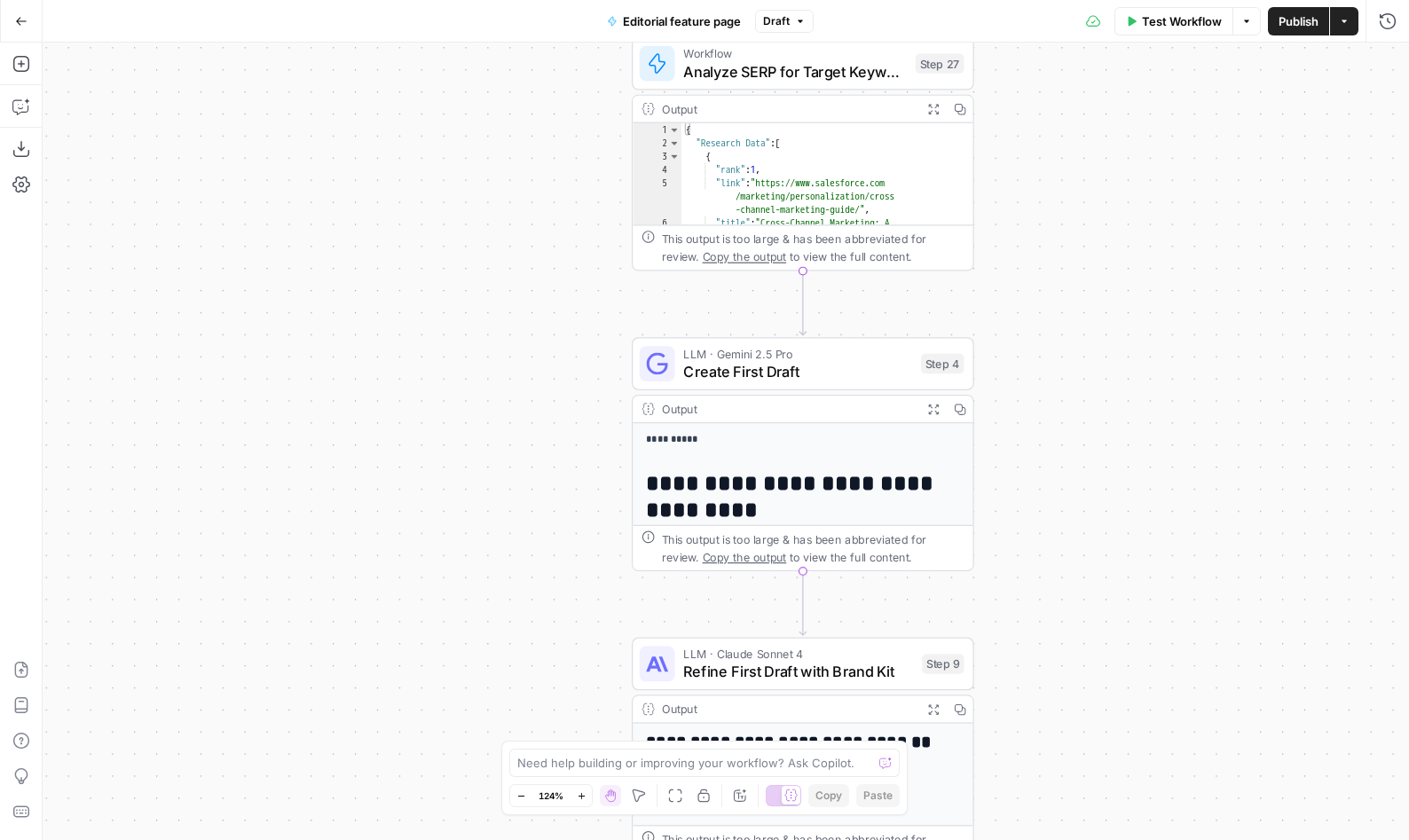 click on "LLM · Gemini 2.5 Pro" at bounding box center [798, 354] 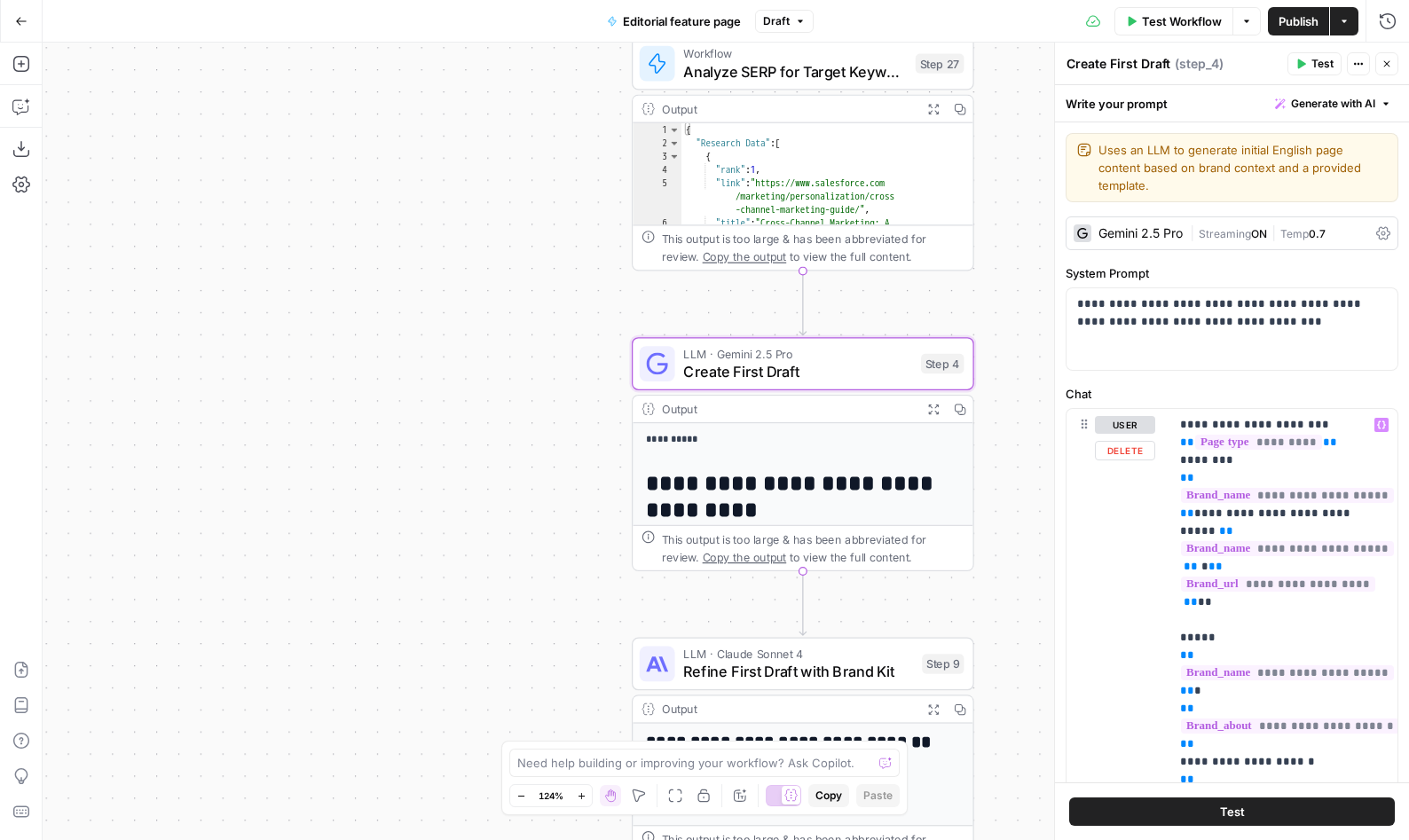scroll, scrollTop: 103, scrollLeft: 0, axis: vertical 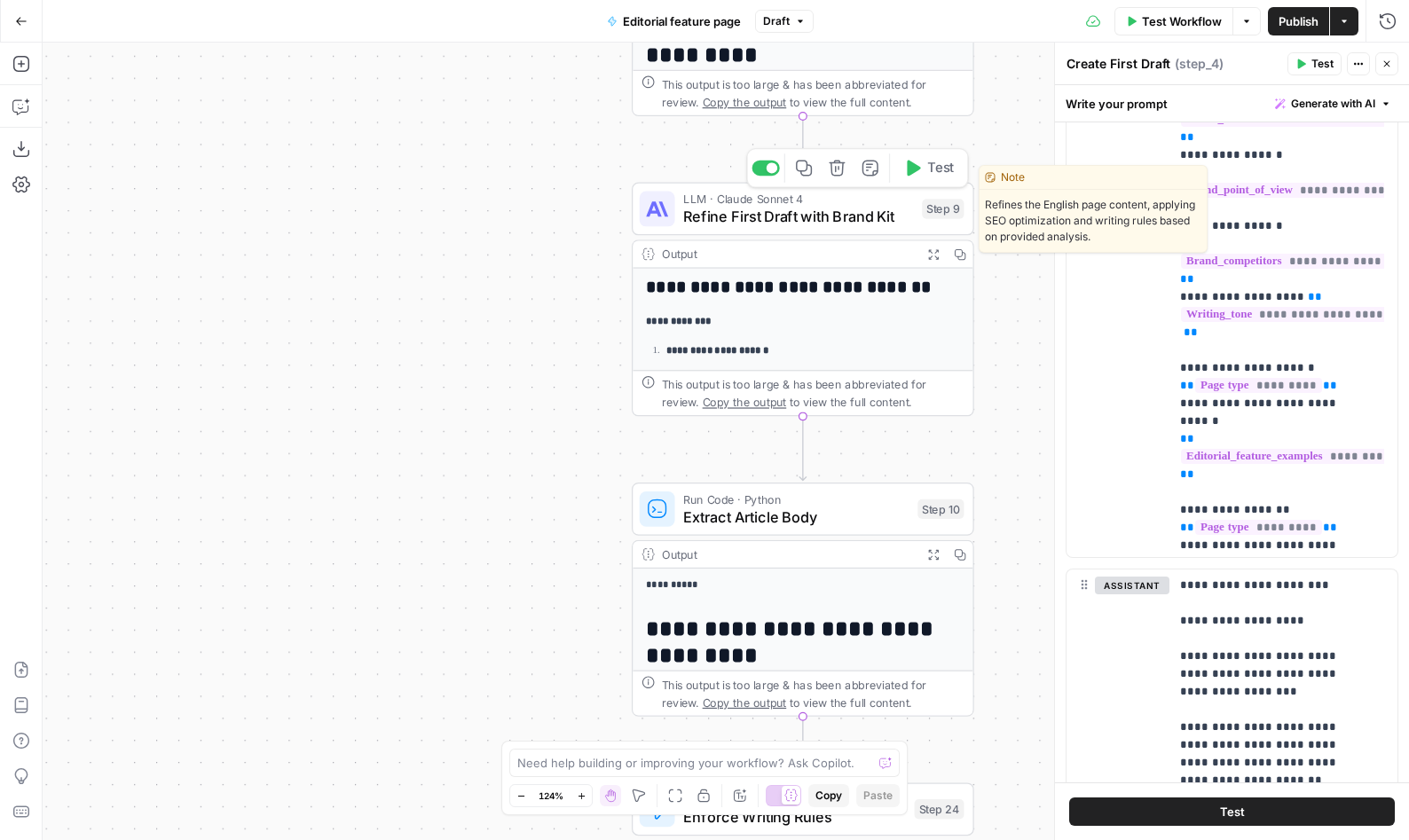 click on "Refine First Draft with Brand Kit" at bounding box center (798, 216) 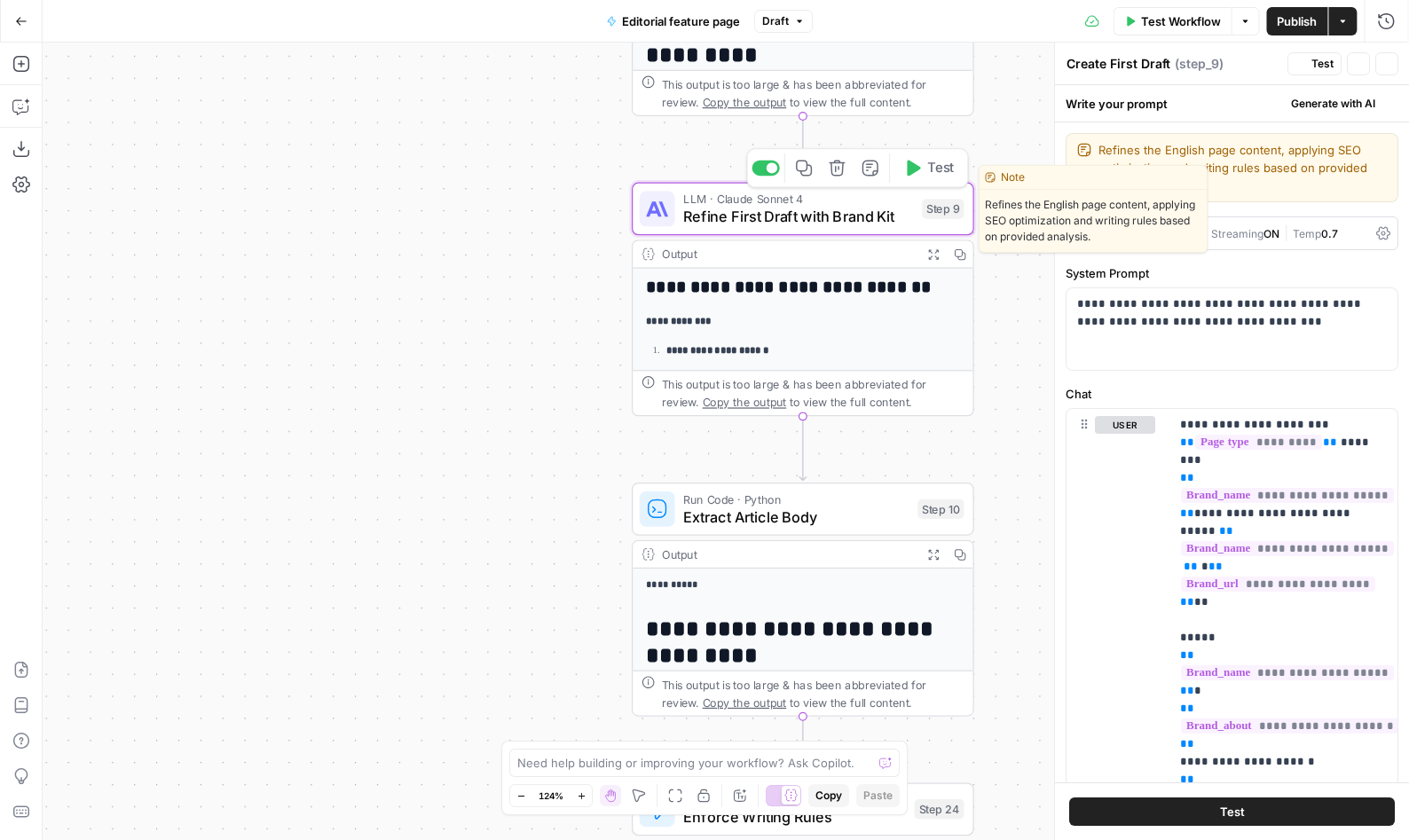 type on "Refine First Draft with Brand Kit" 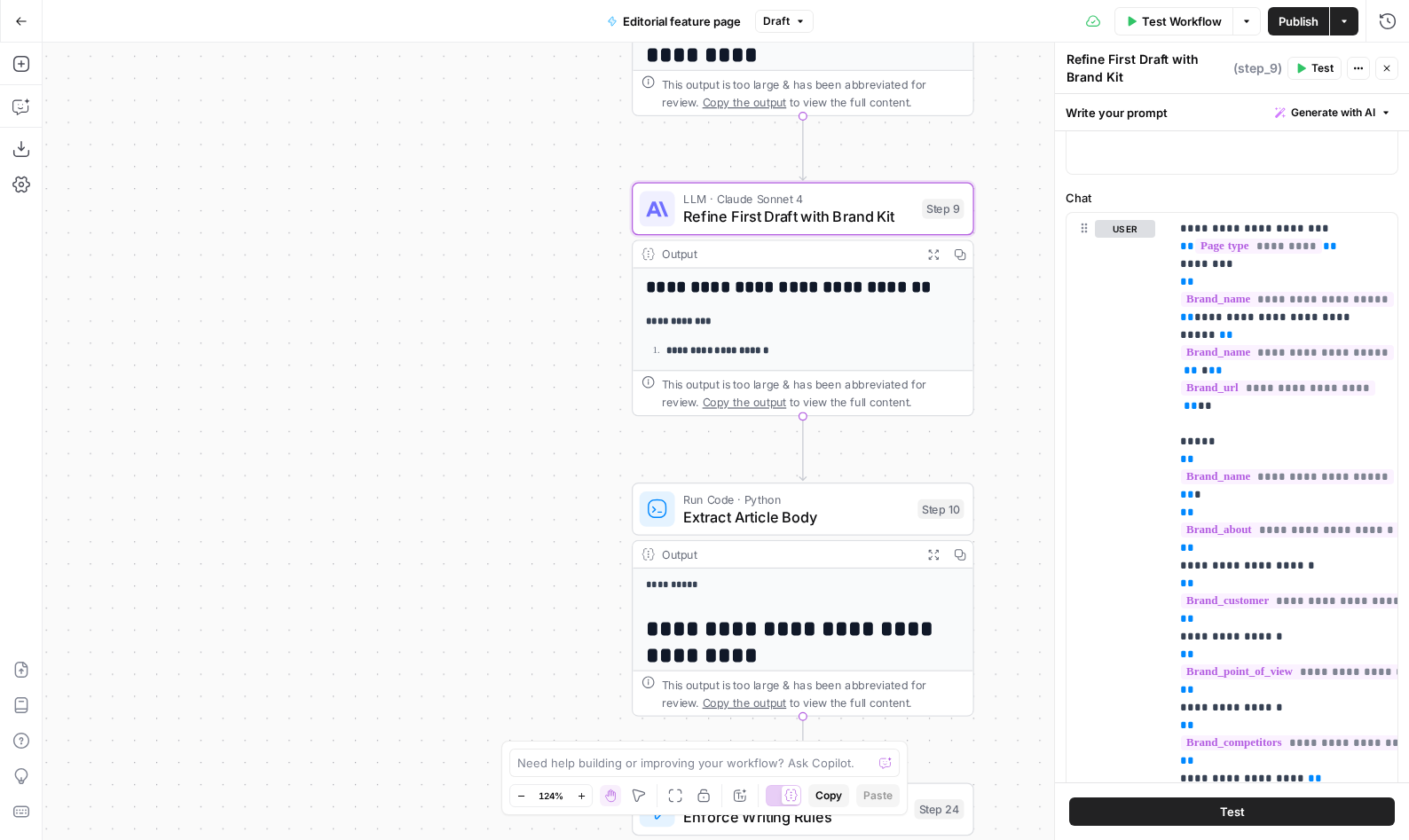 scroll, scrollTop: 296, scrollLeft: 0, axis: vertical 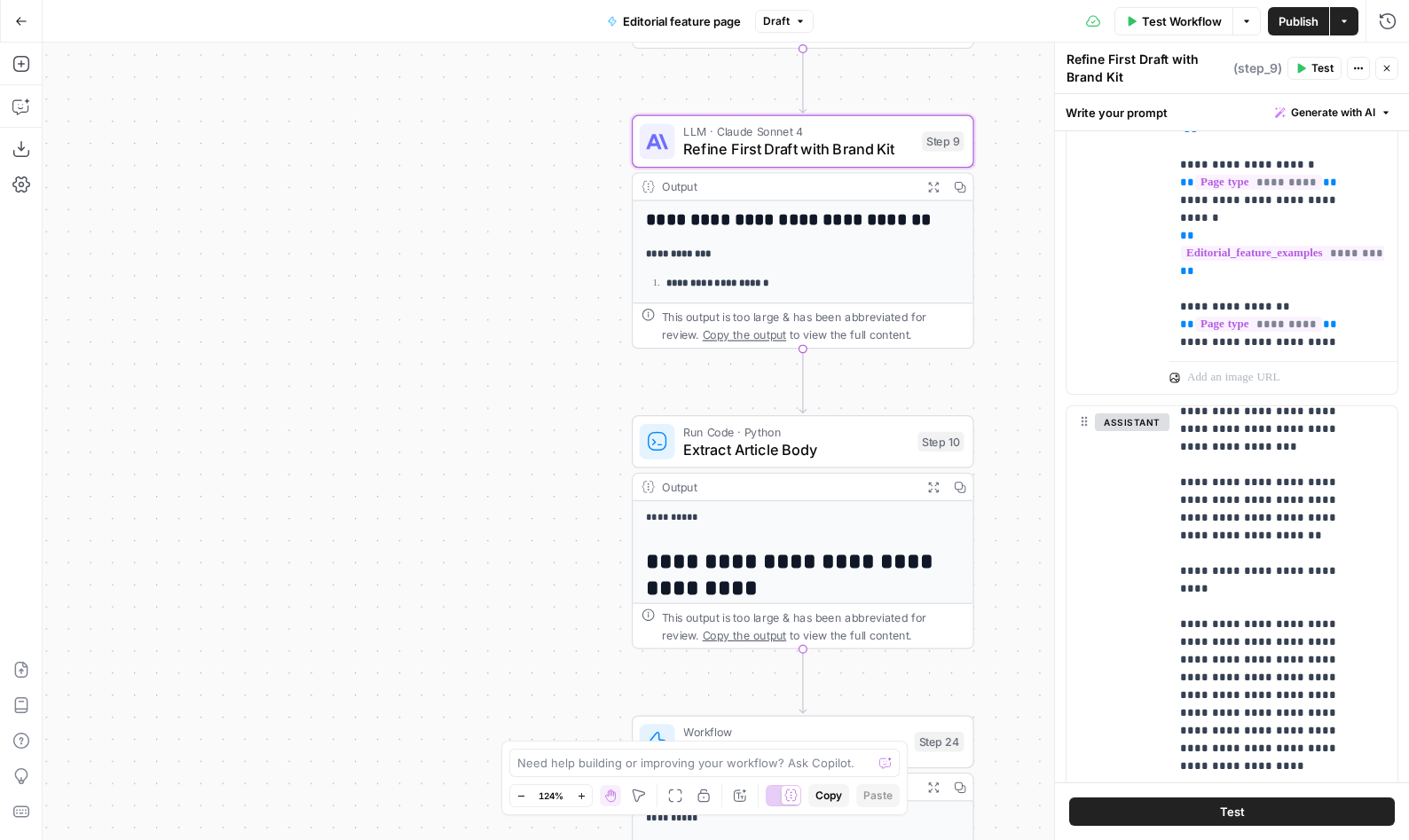 click on "Extract Article Body" at bounding box center [796, 449] 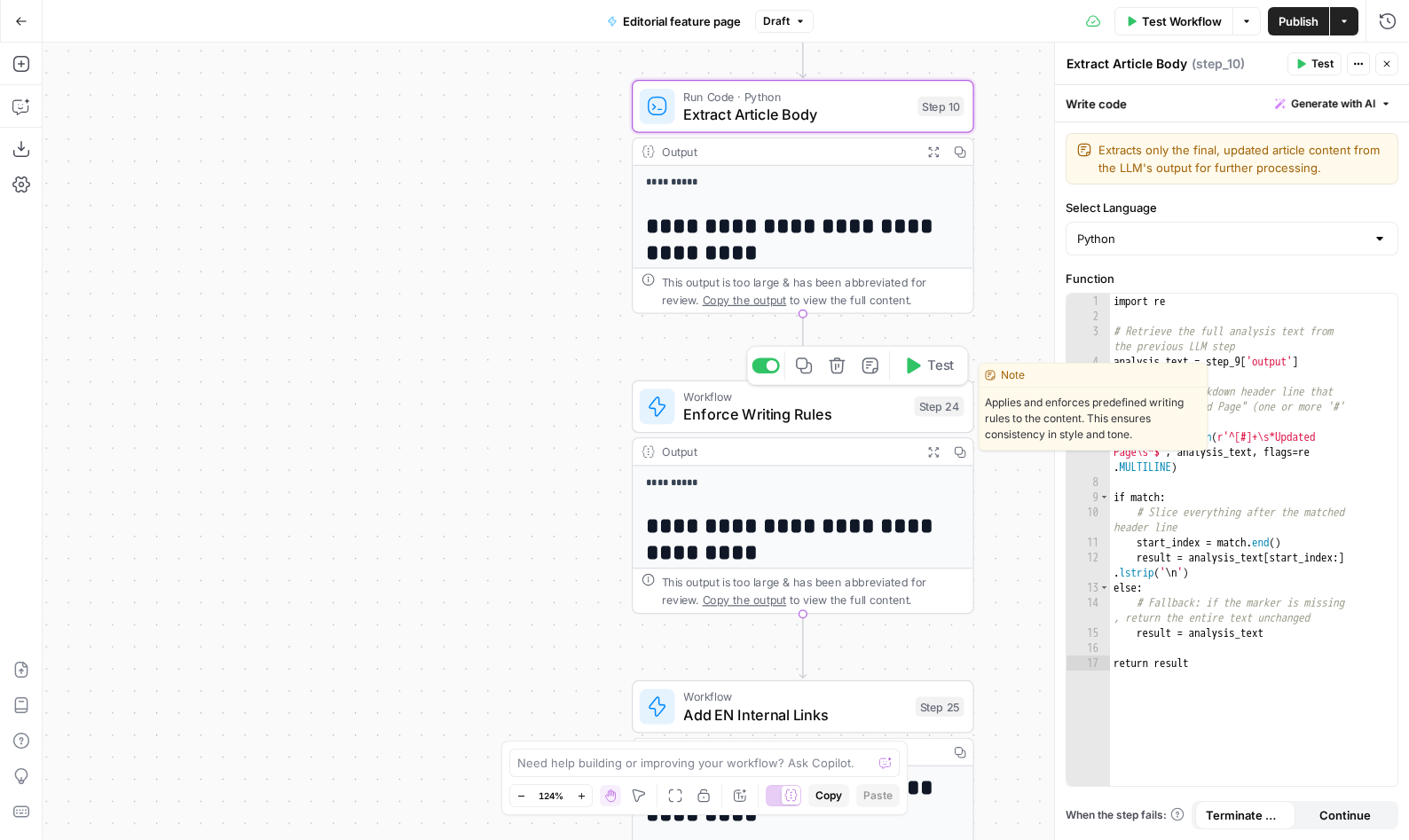 click on "Enforce Writing Rules" at bounding box center (794, 414) 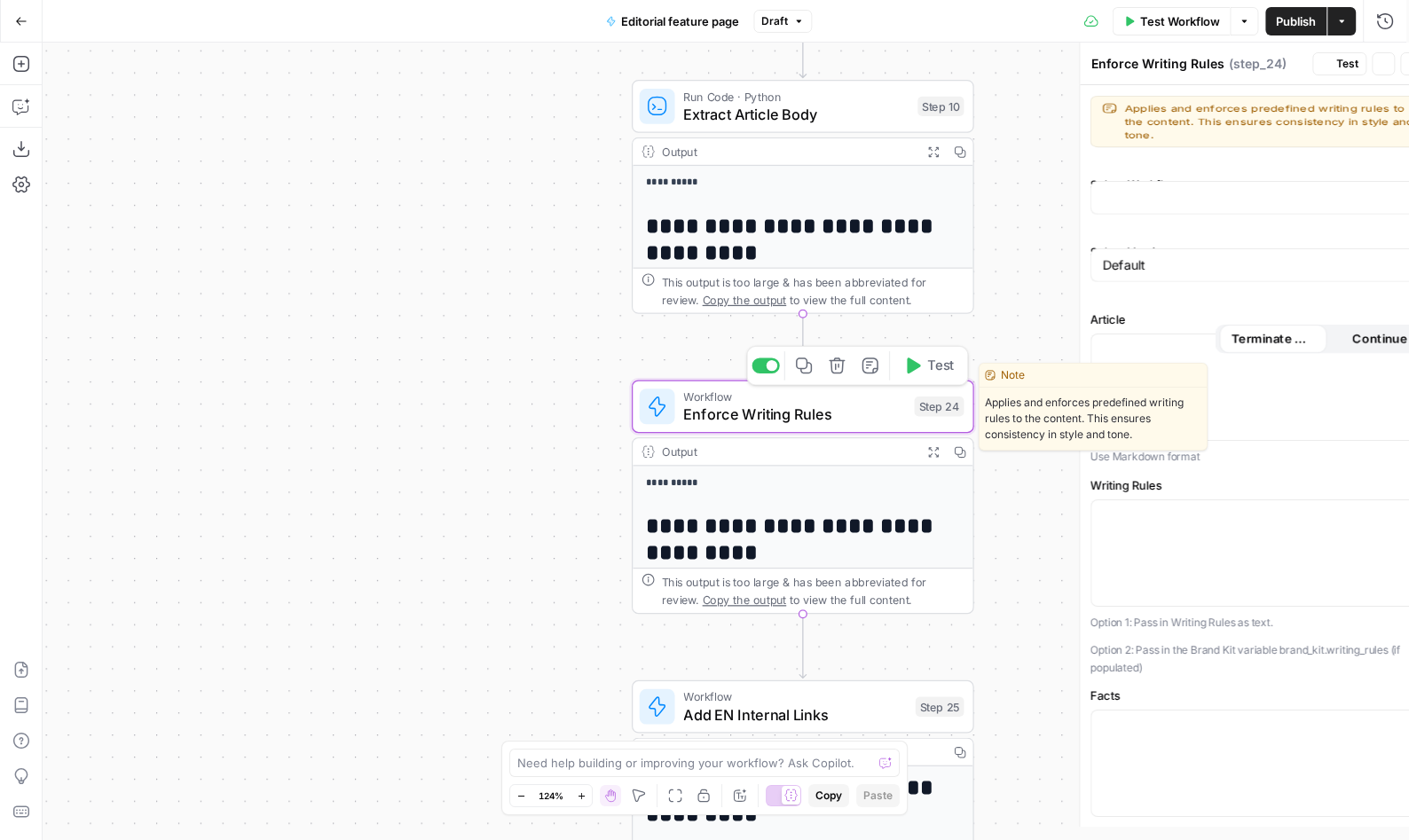 type on "Writing Rules Enforcer" 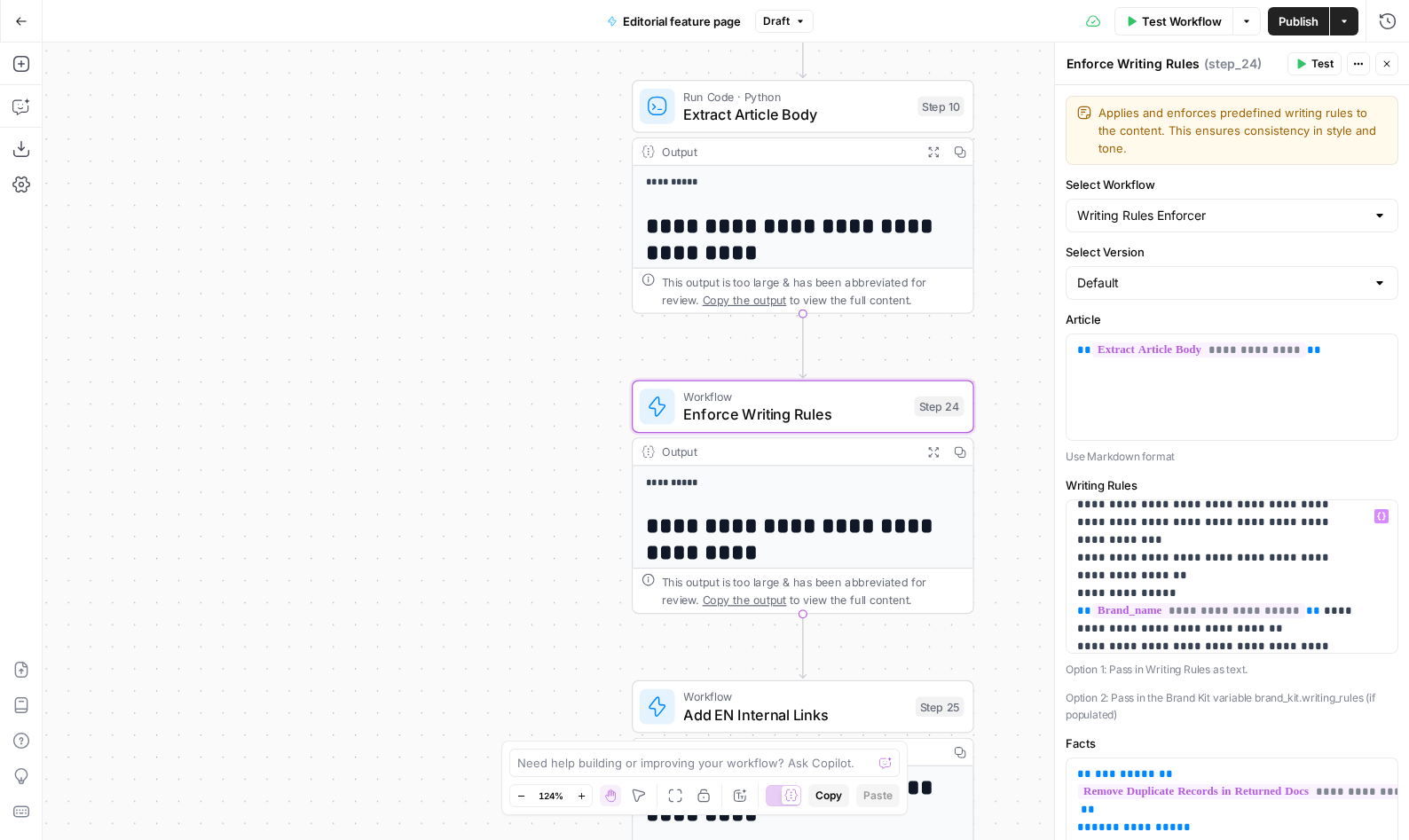 scroll, scrollTop: 20, scrollLeft: 0, axis: vertical 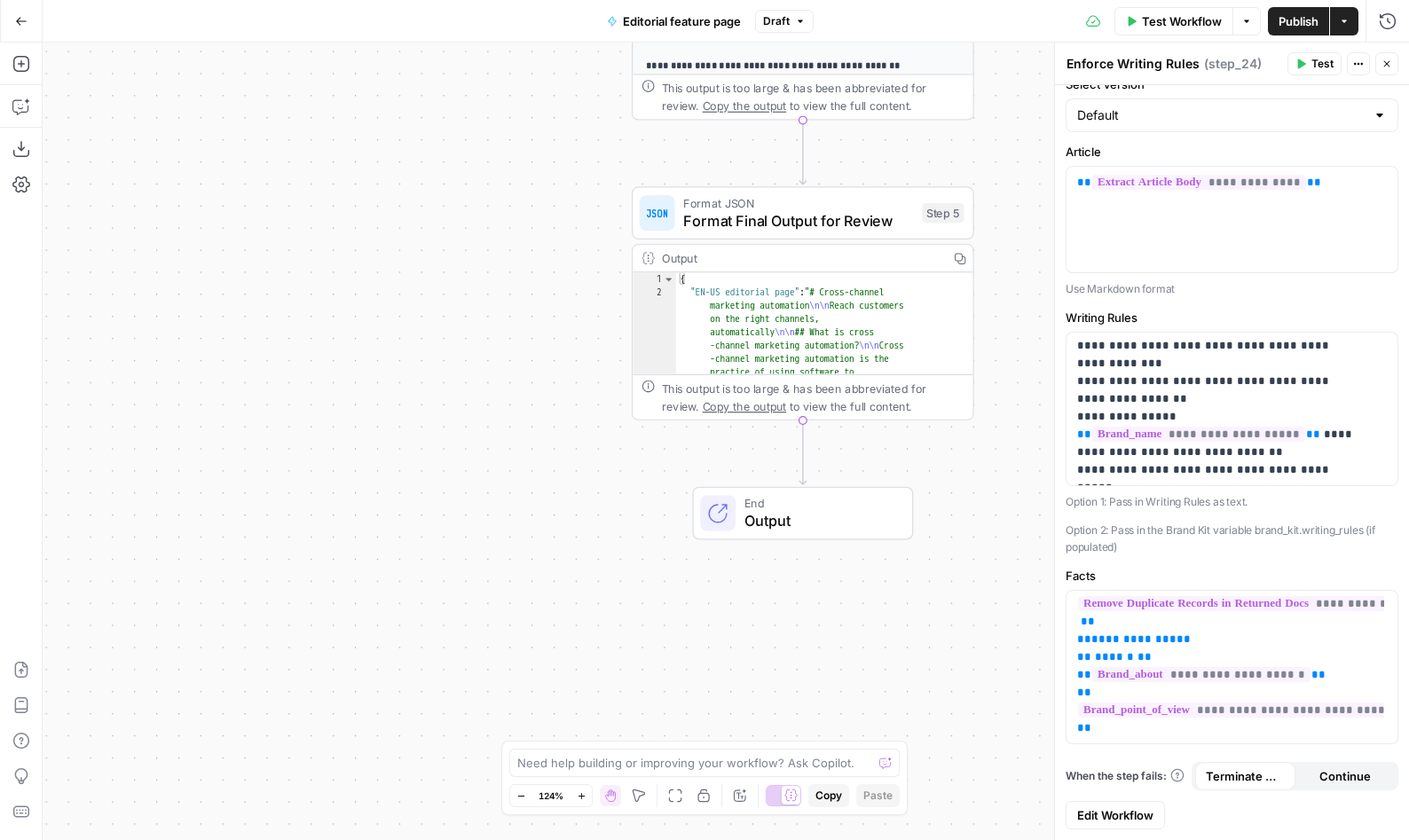 click on "Go Back" at bounding box center (21, 21) 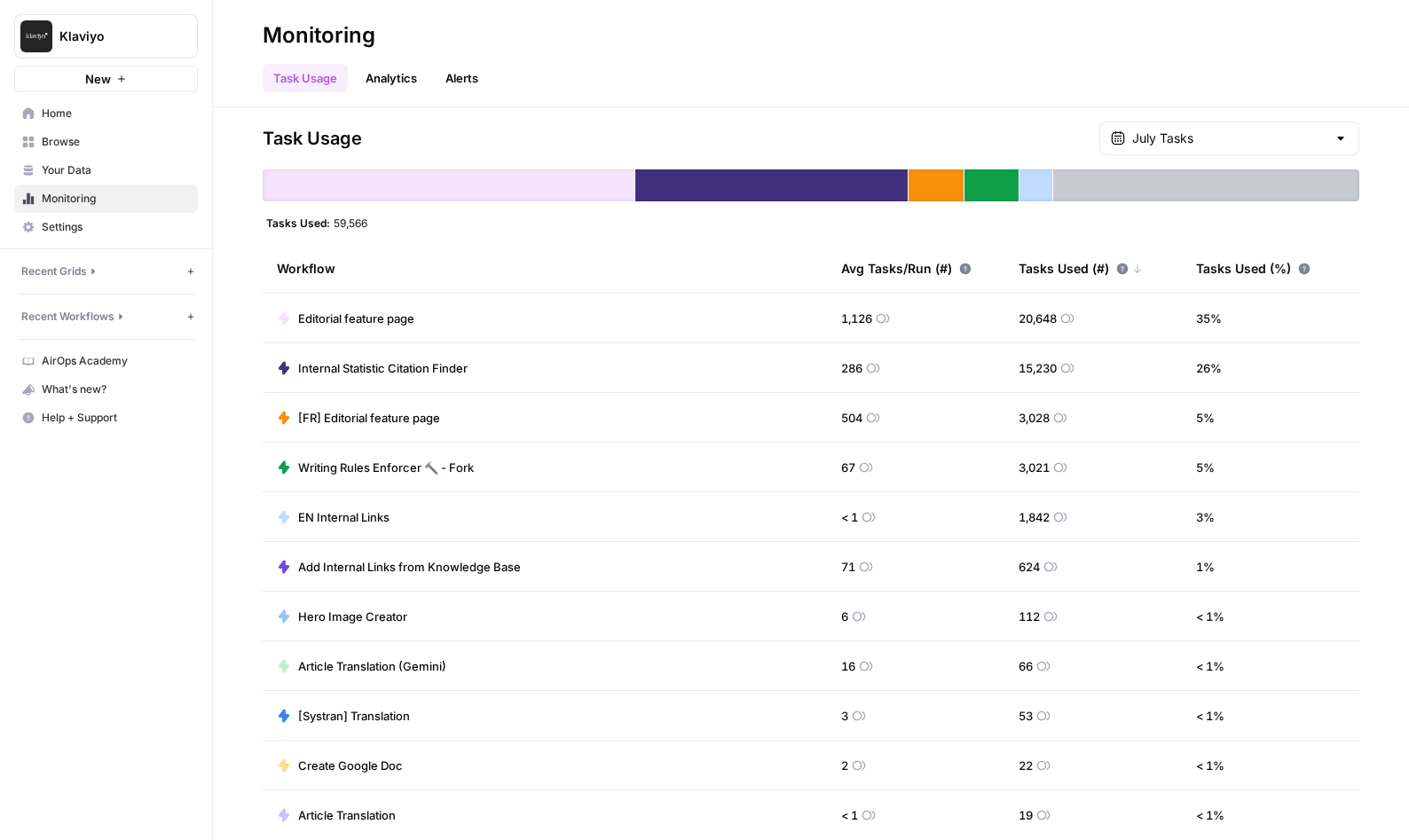 click on "Editorial feature page" at bounding box center [356, 318] 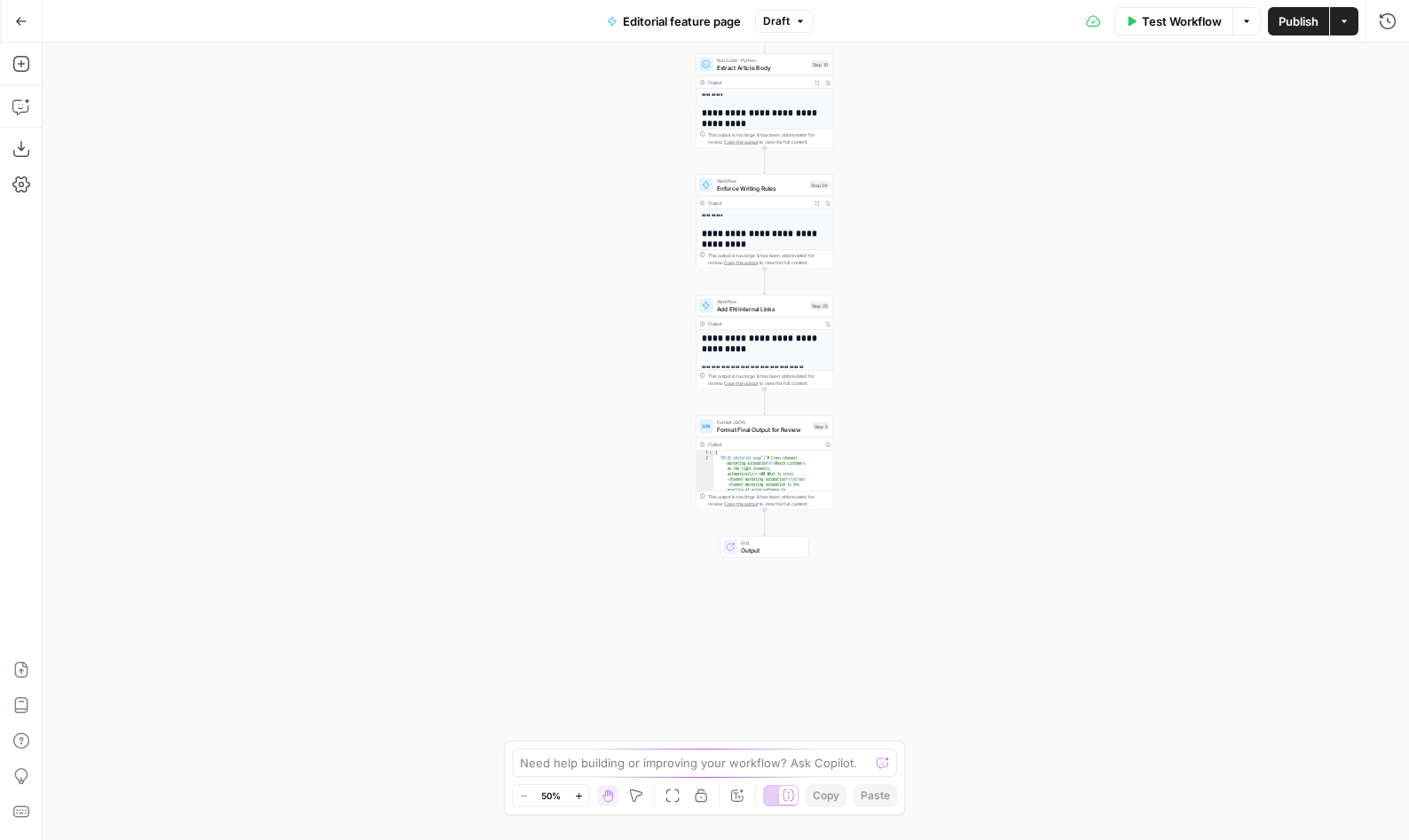 click on "Go Back" at bounding box center [21, 21] 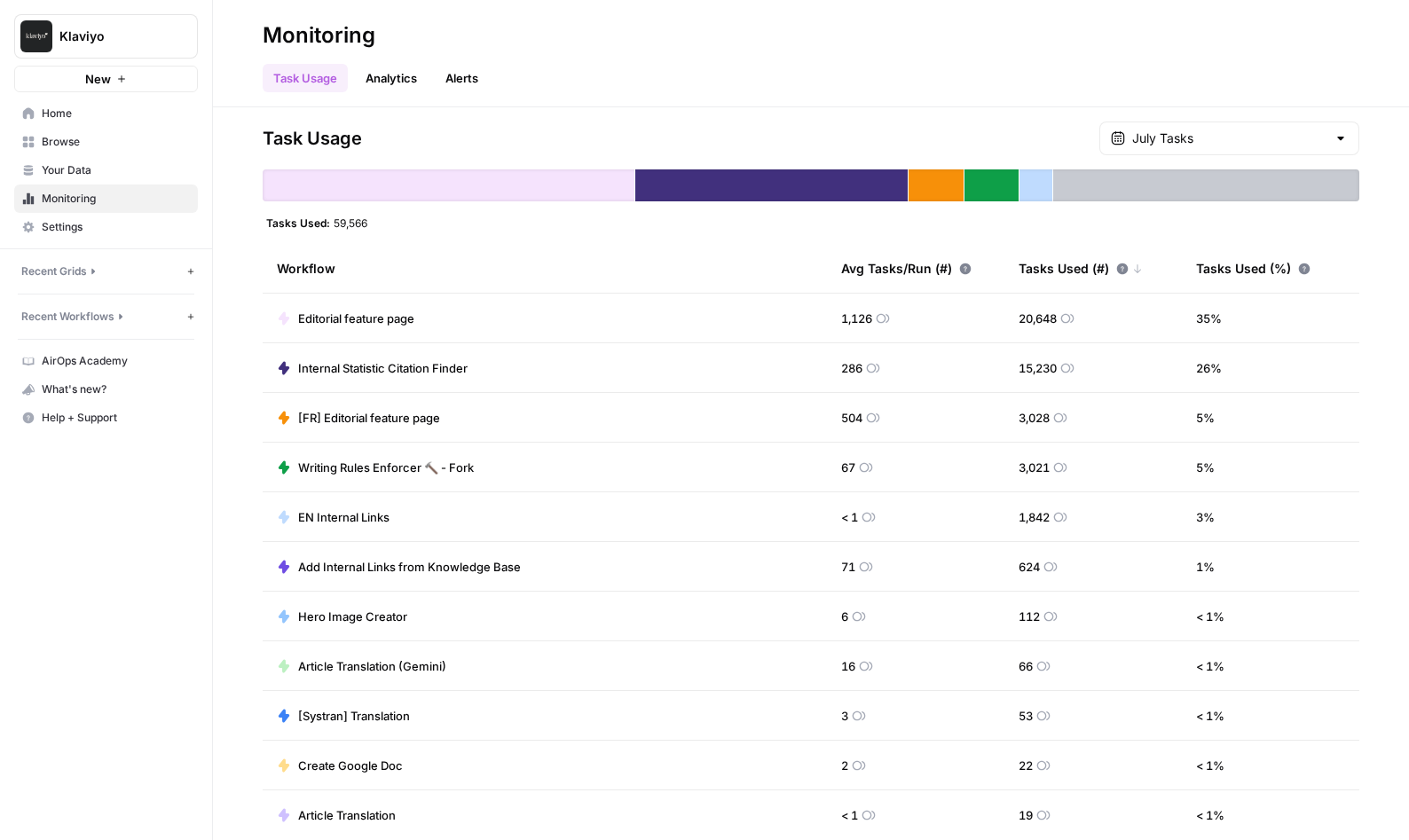 scroll, scrollTop: 14, scrollLeft: 0, axis: vertical 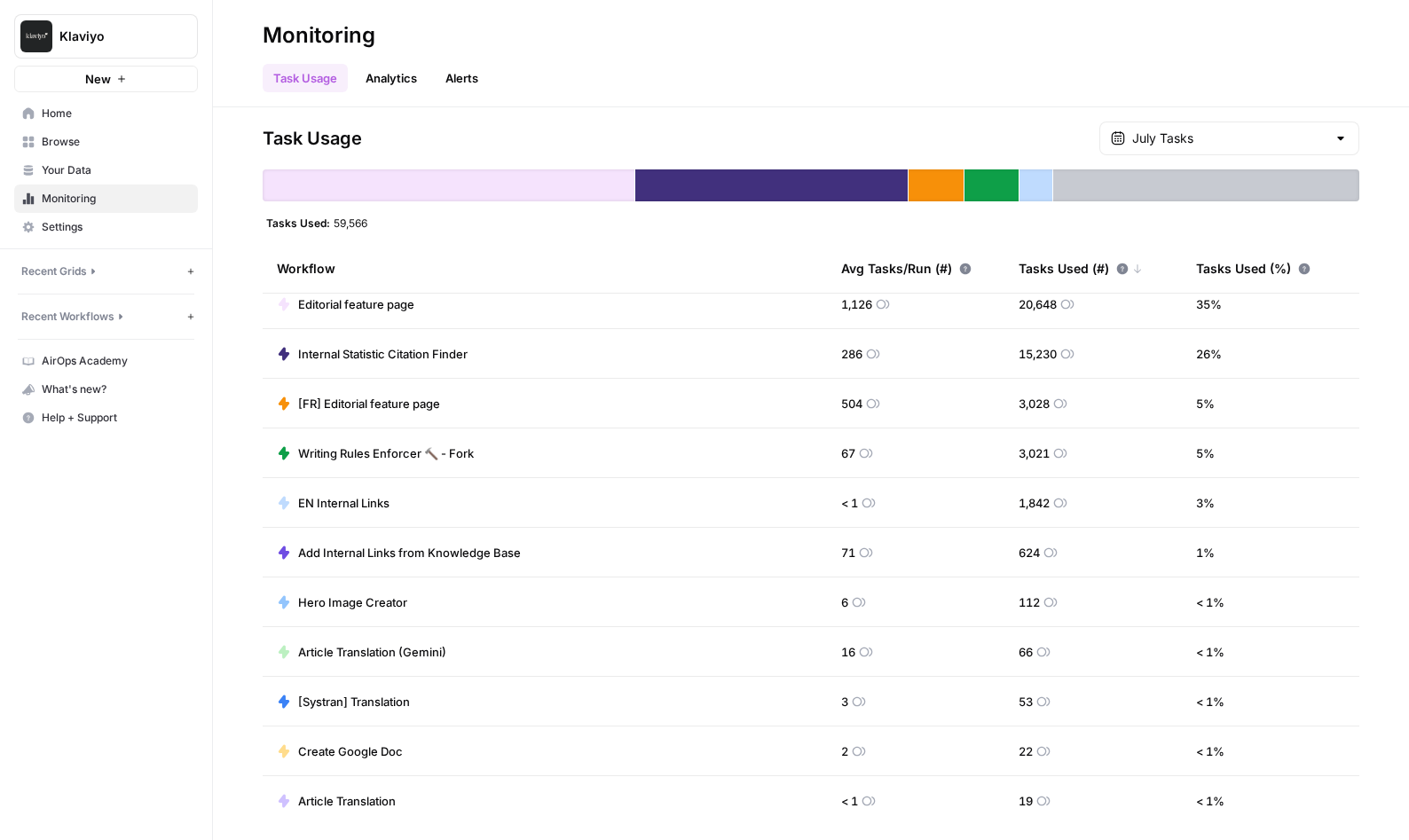 click on "Add Internal Links from Knowledge Base" at bounding box center [409, 553] 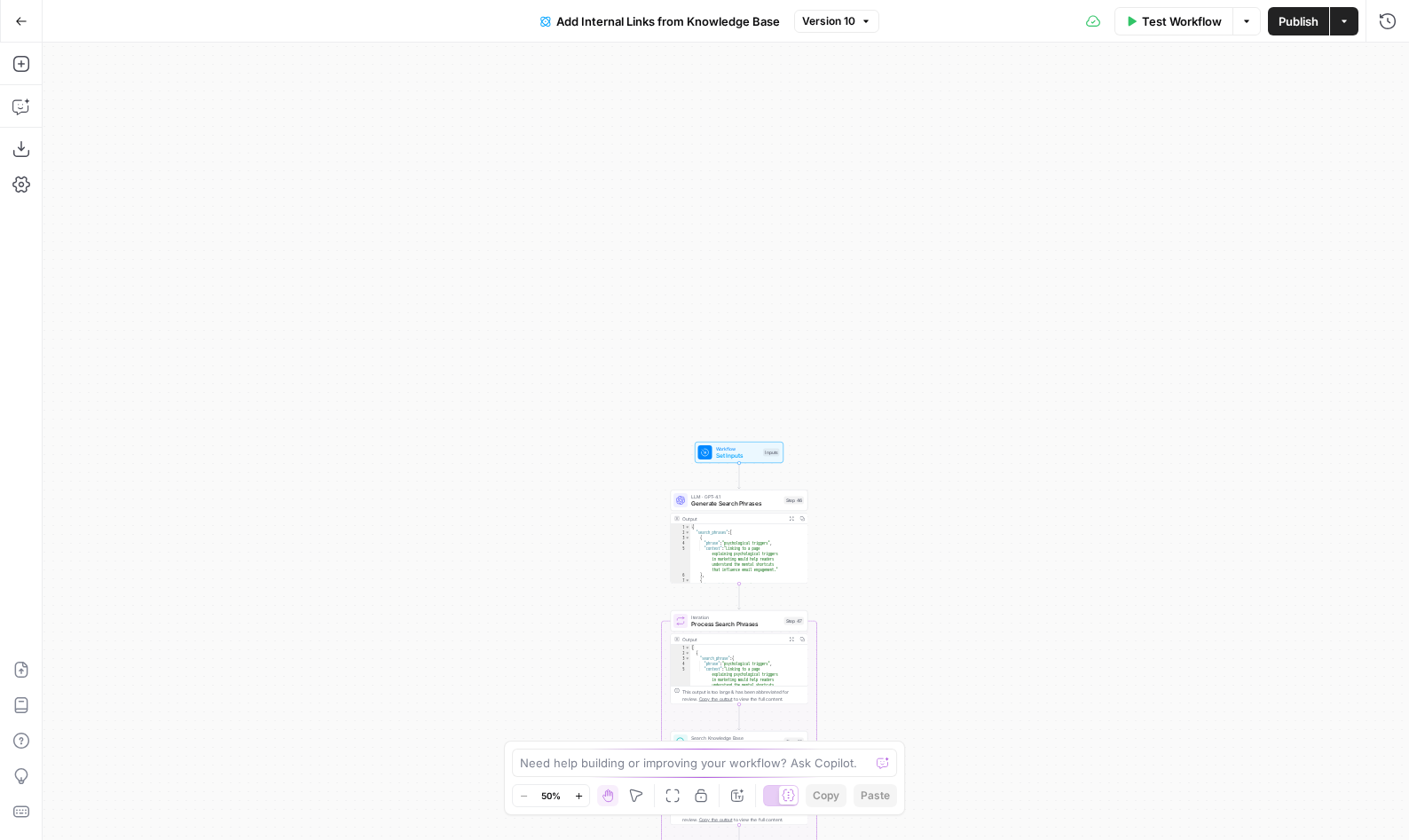 drag, startPoint x: 909, startPoint y: 162, endPoint x: 851, endPoint y: 481, distance: 324.22986 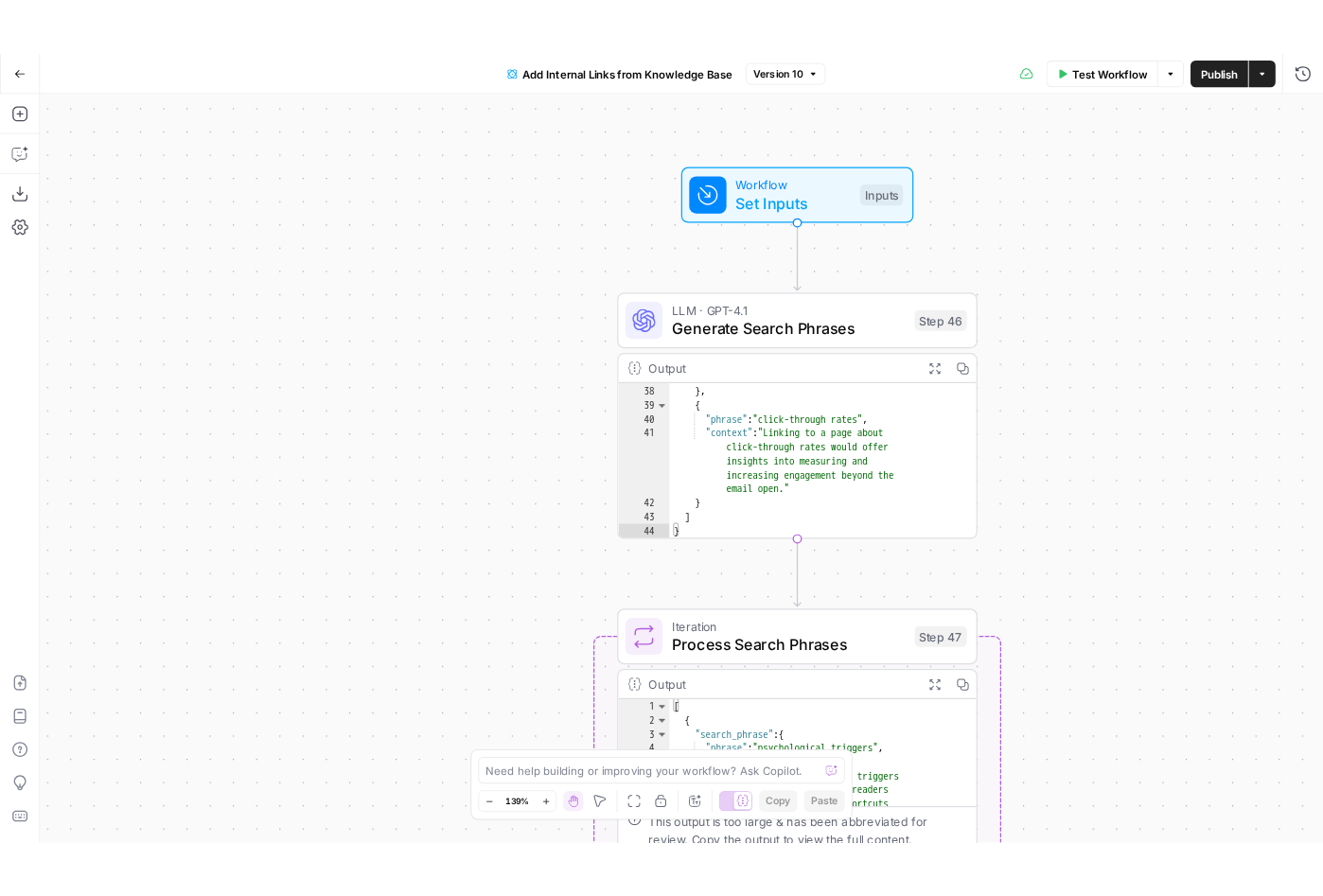 scroll, scrollTop: 828, scrollLeft: 0, axis: vertical 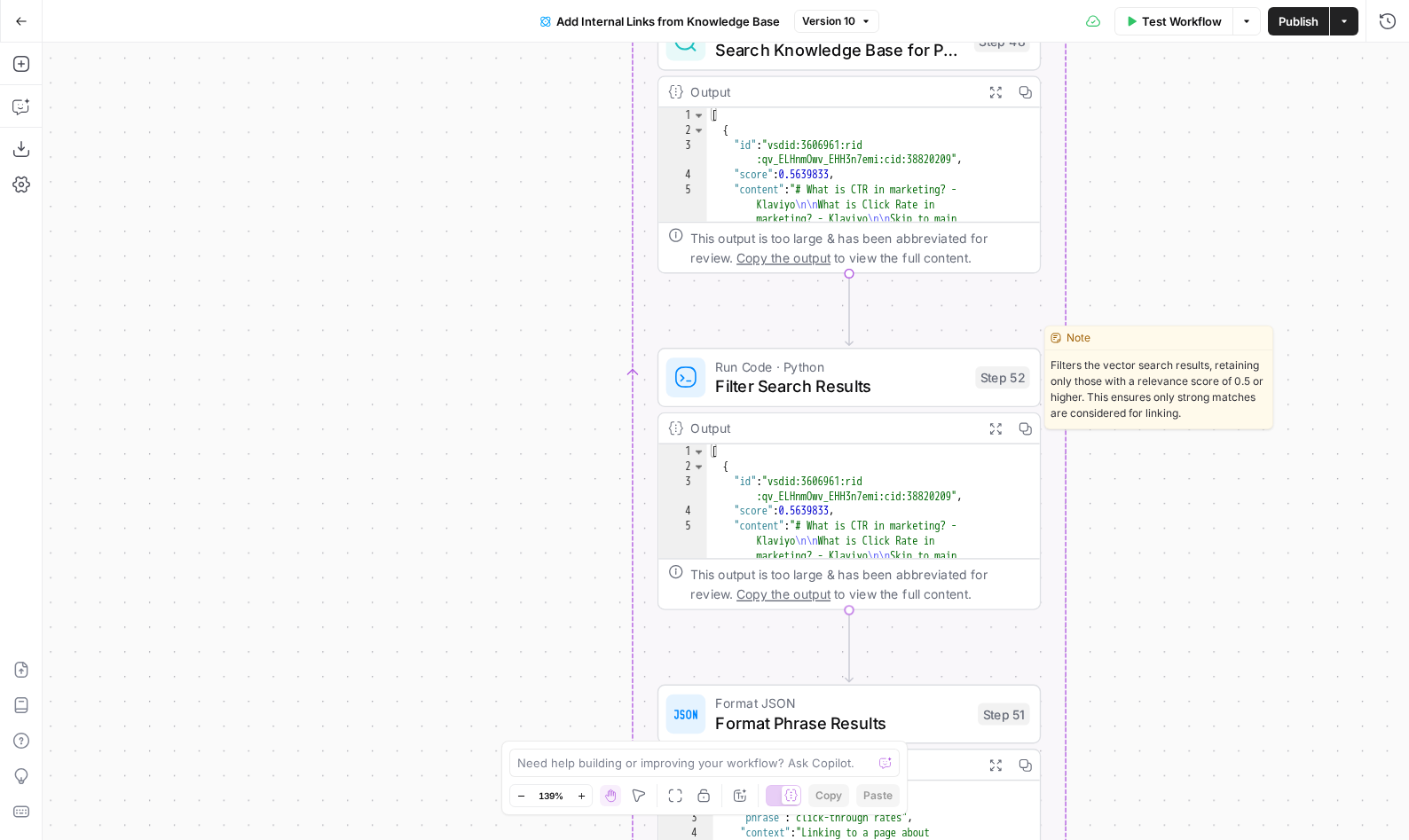 click on "Filter Search Results" at bounding box center [840, 386] 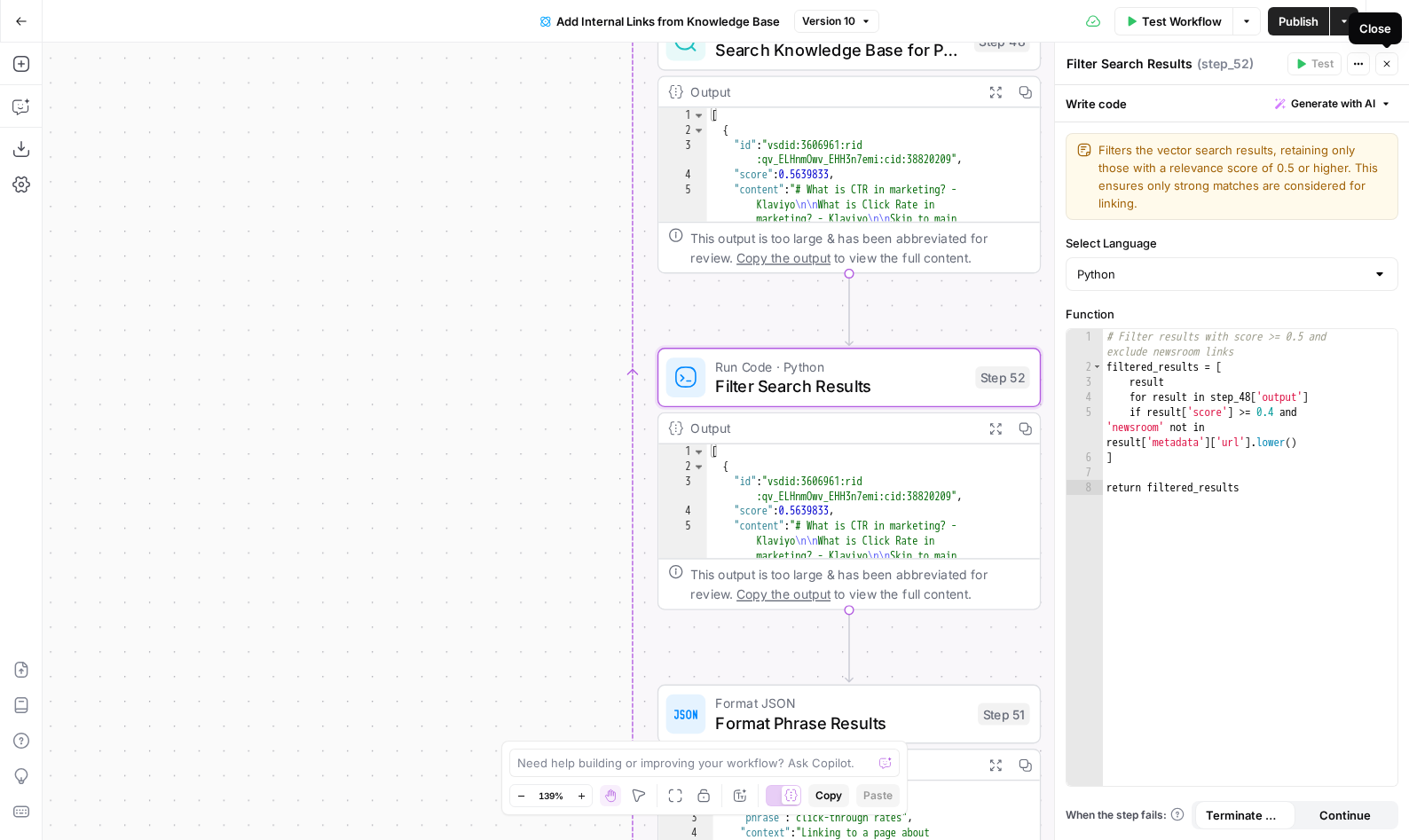 click 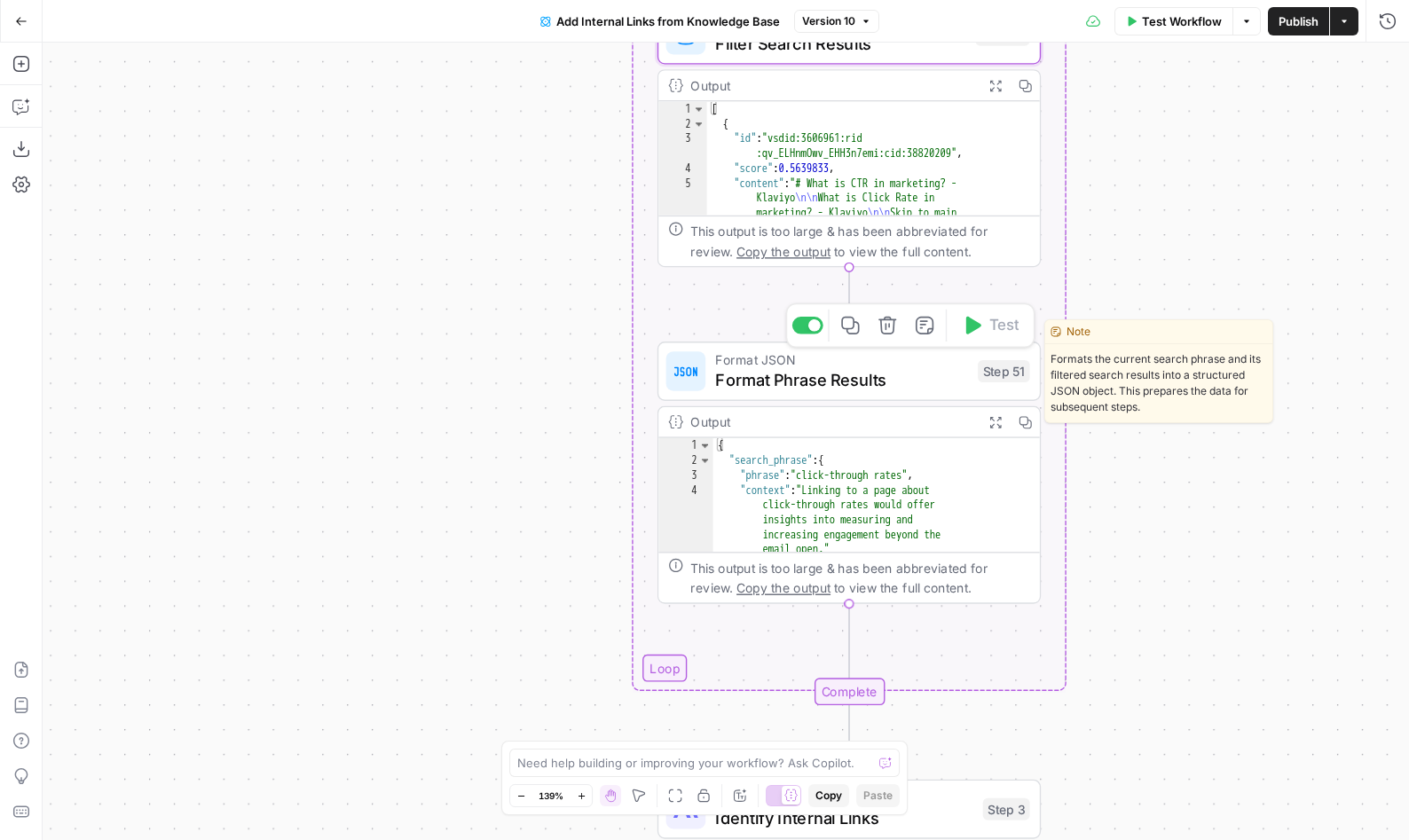 click on "Format Phrase Results" at bounding box center (841, 380) 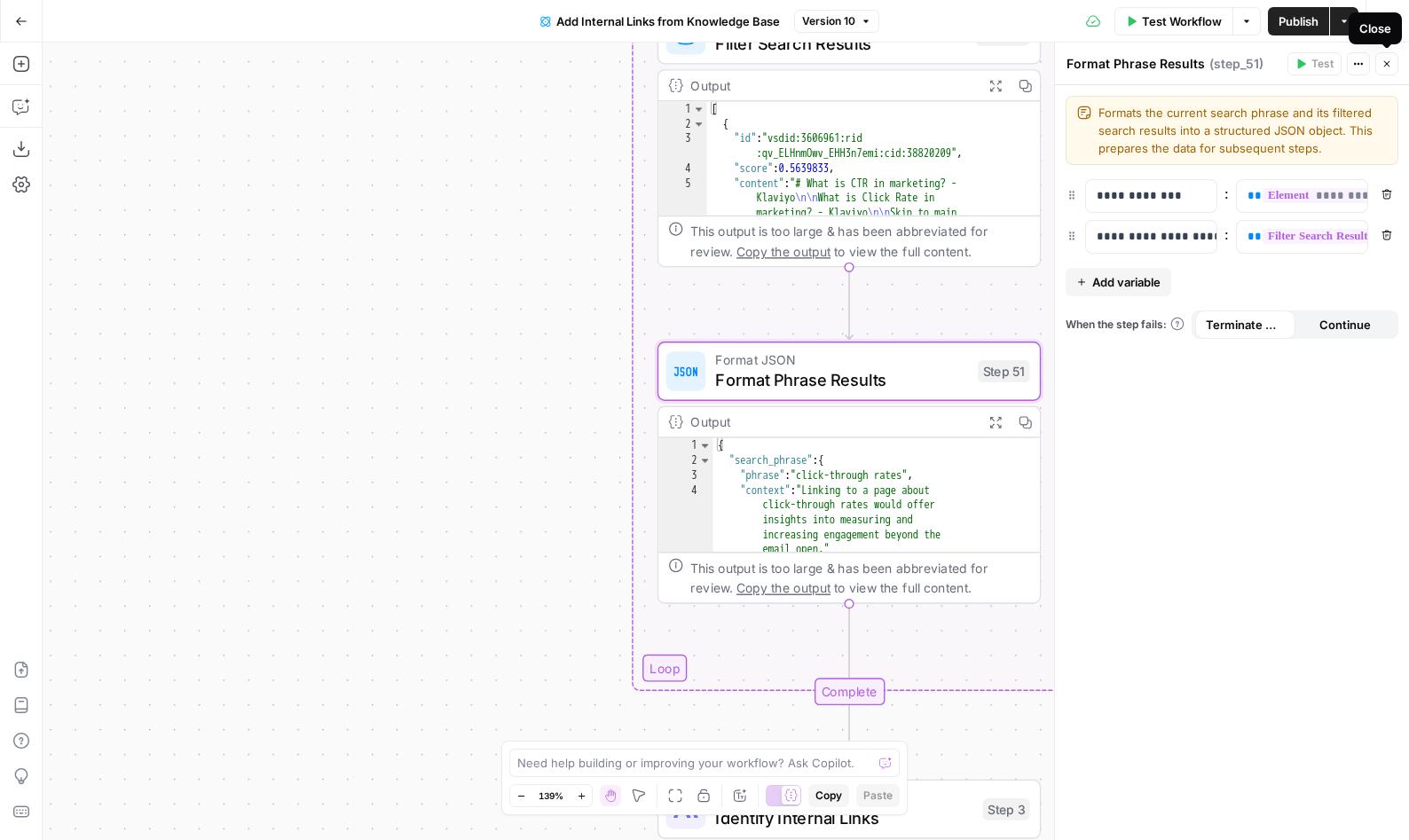 click 